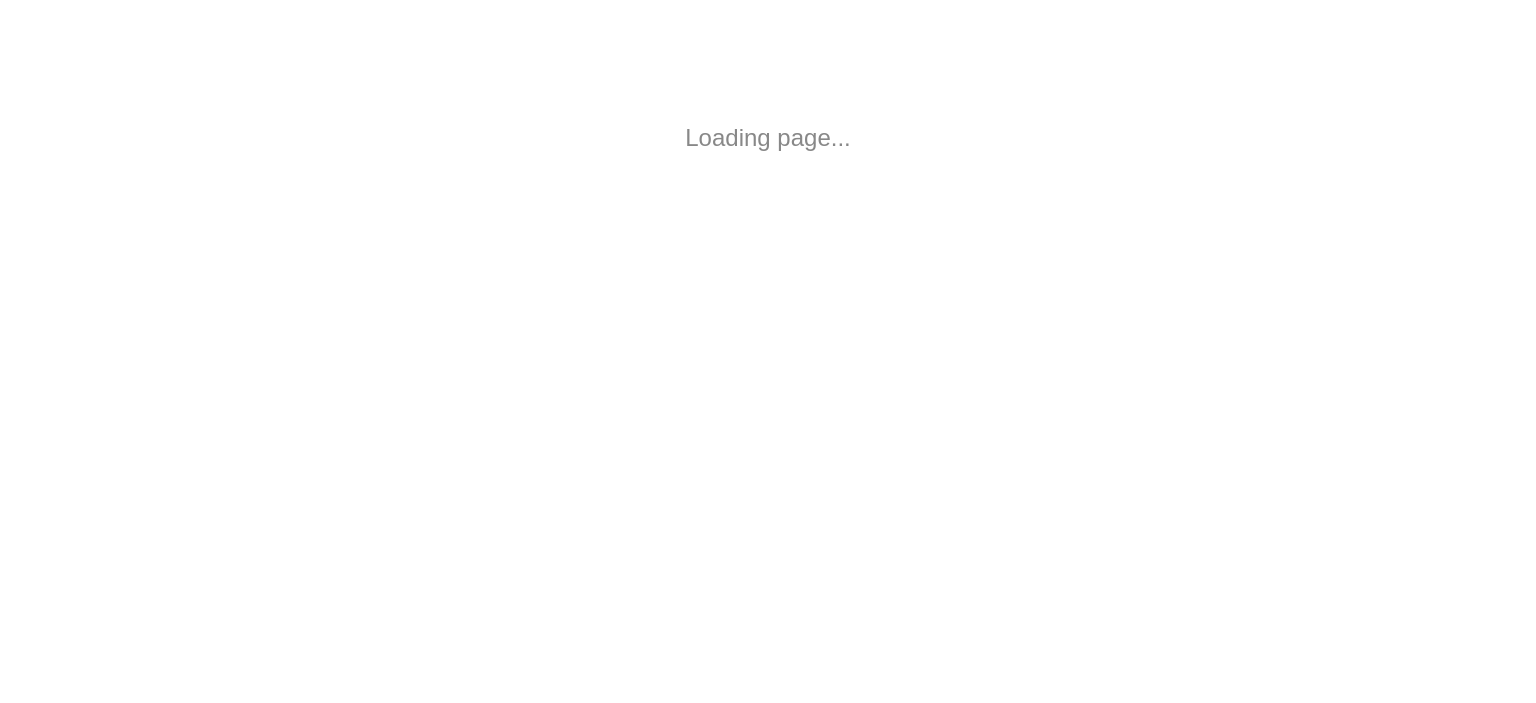 scroll, scrollTop: 0, scrollLeft: 0, axis: both 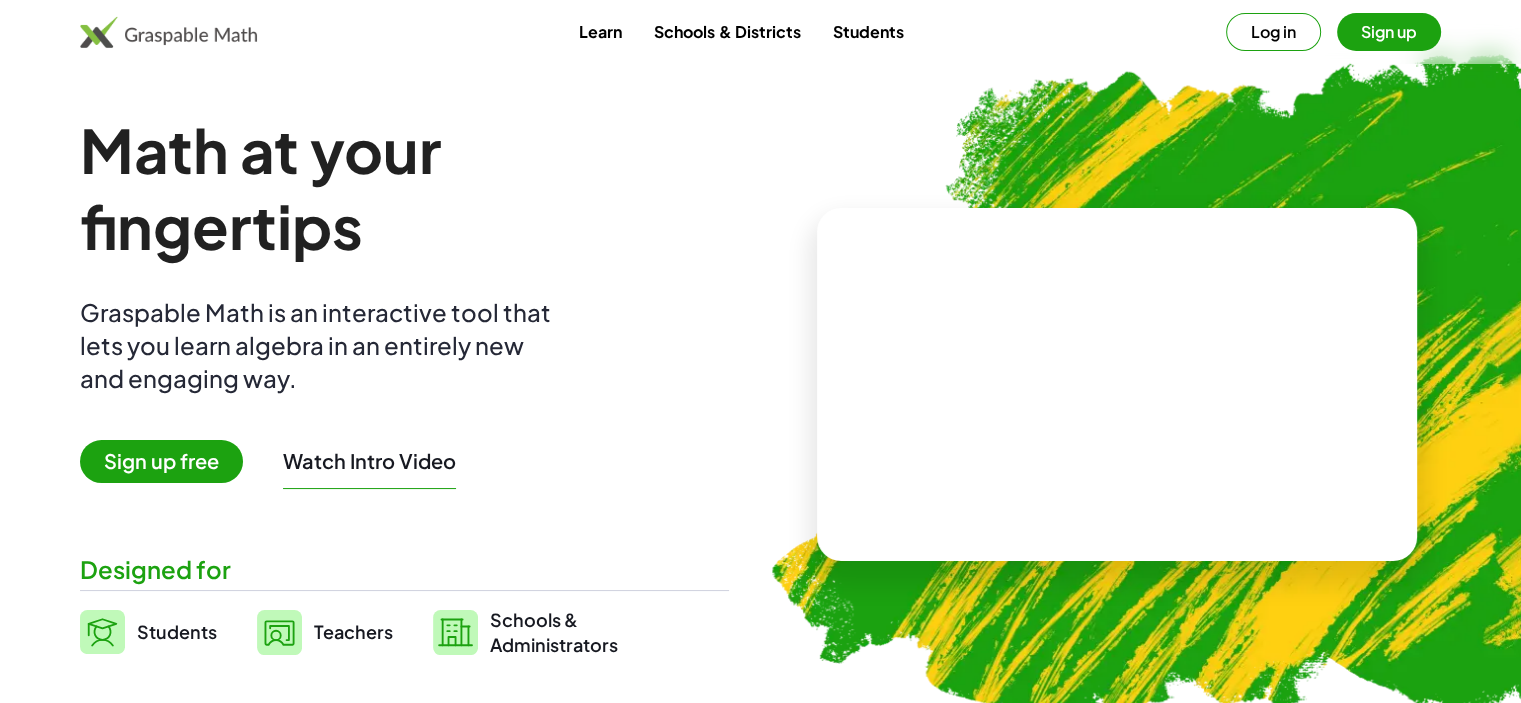 click on "Teachers" at bounding box center (353, 631) 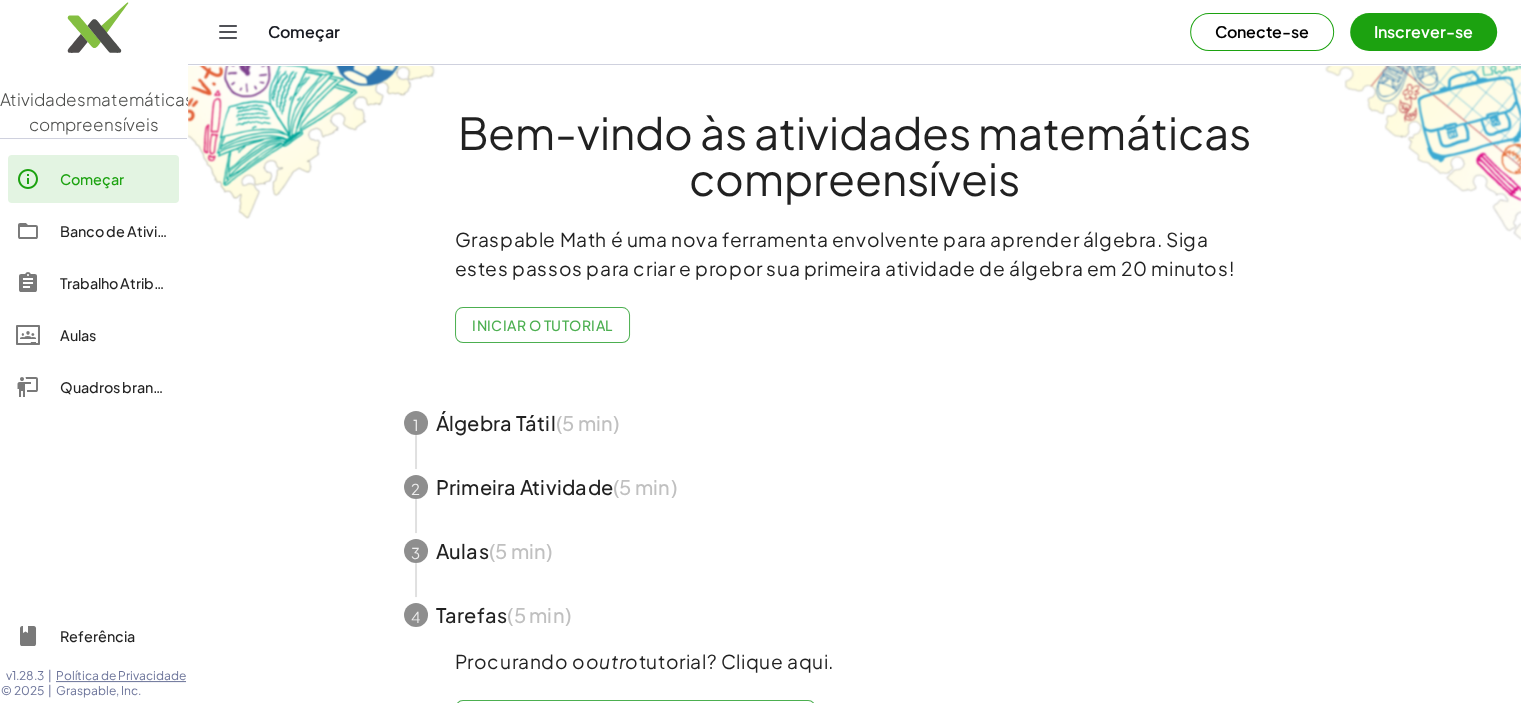 click on "Quadros brancos" at bounding box center [119, 387] 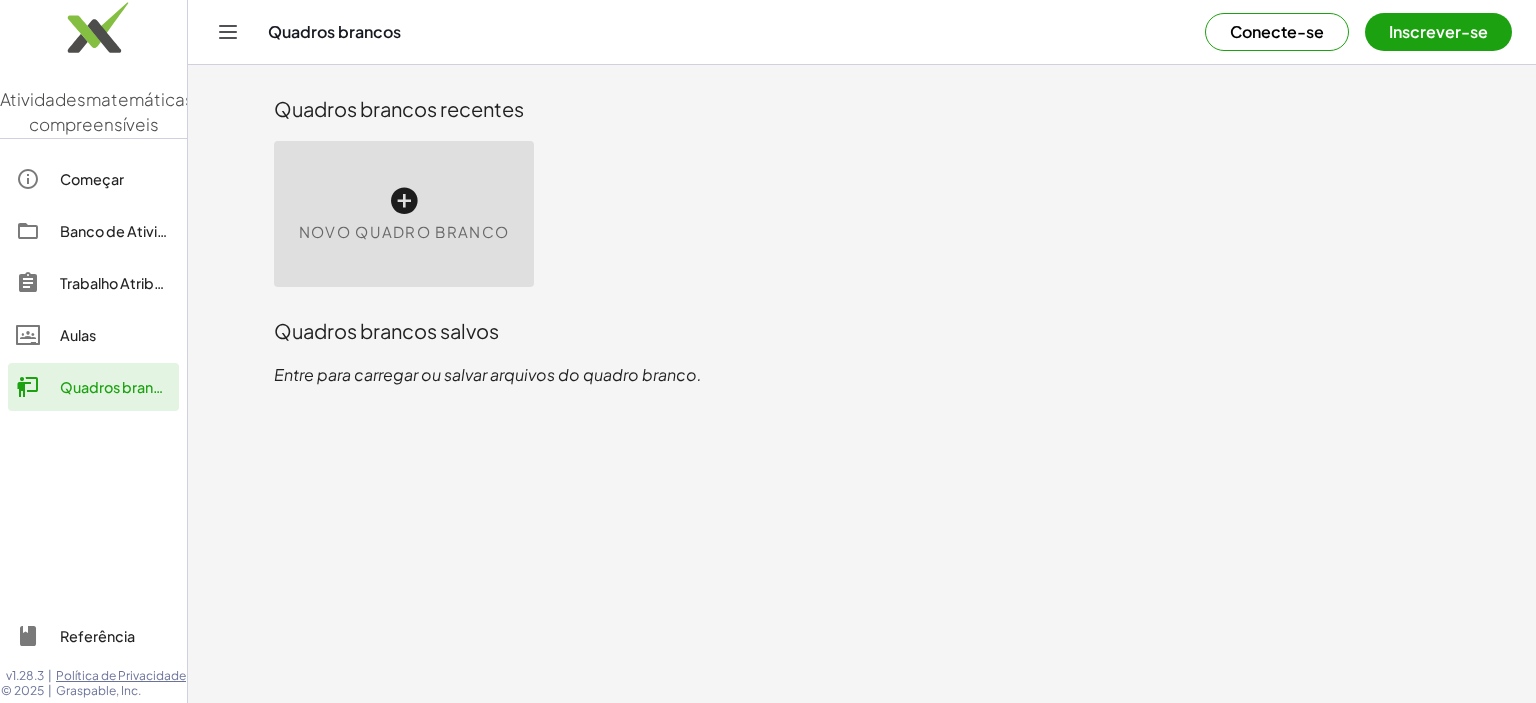 click at bounding box center (404, 201) 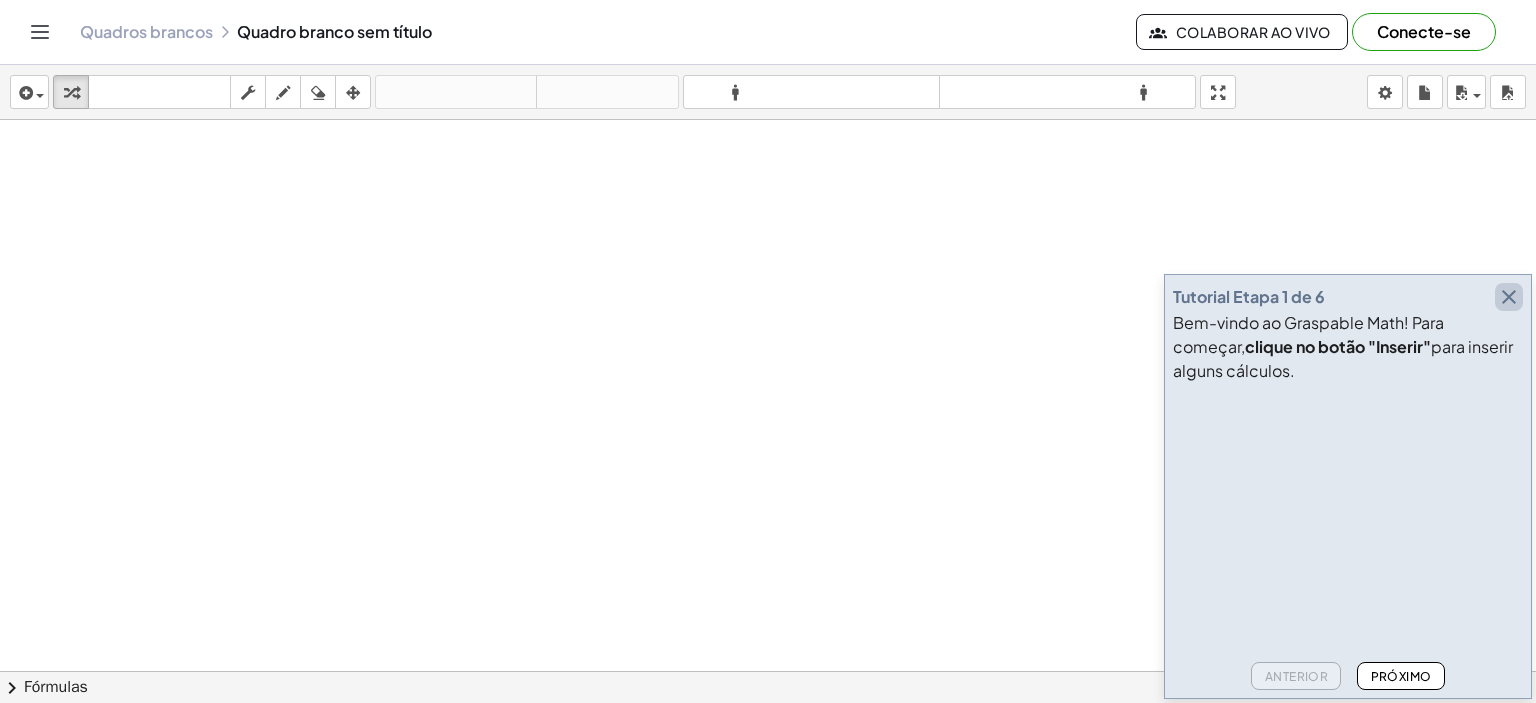 click at bounding box center (1509, 297) 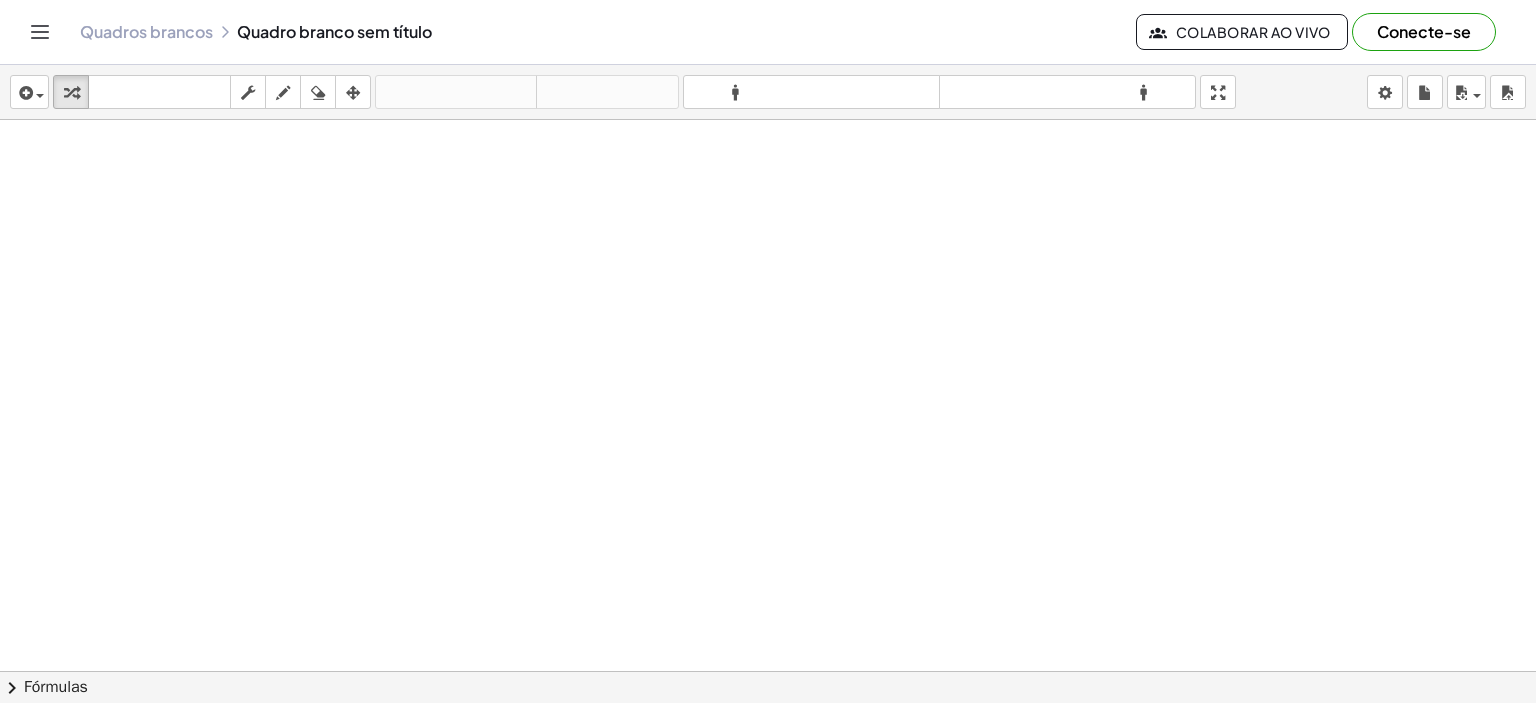 click at bounding box center [768, 671] 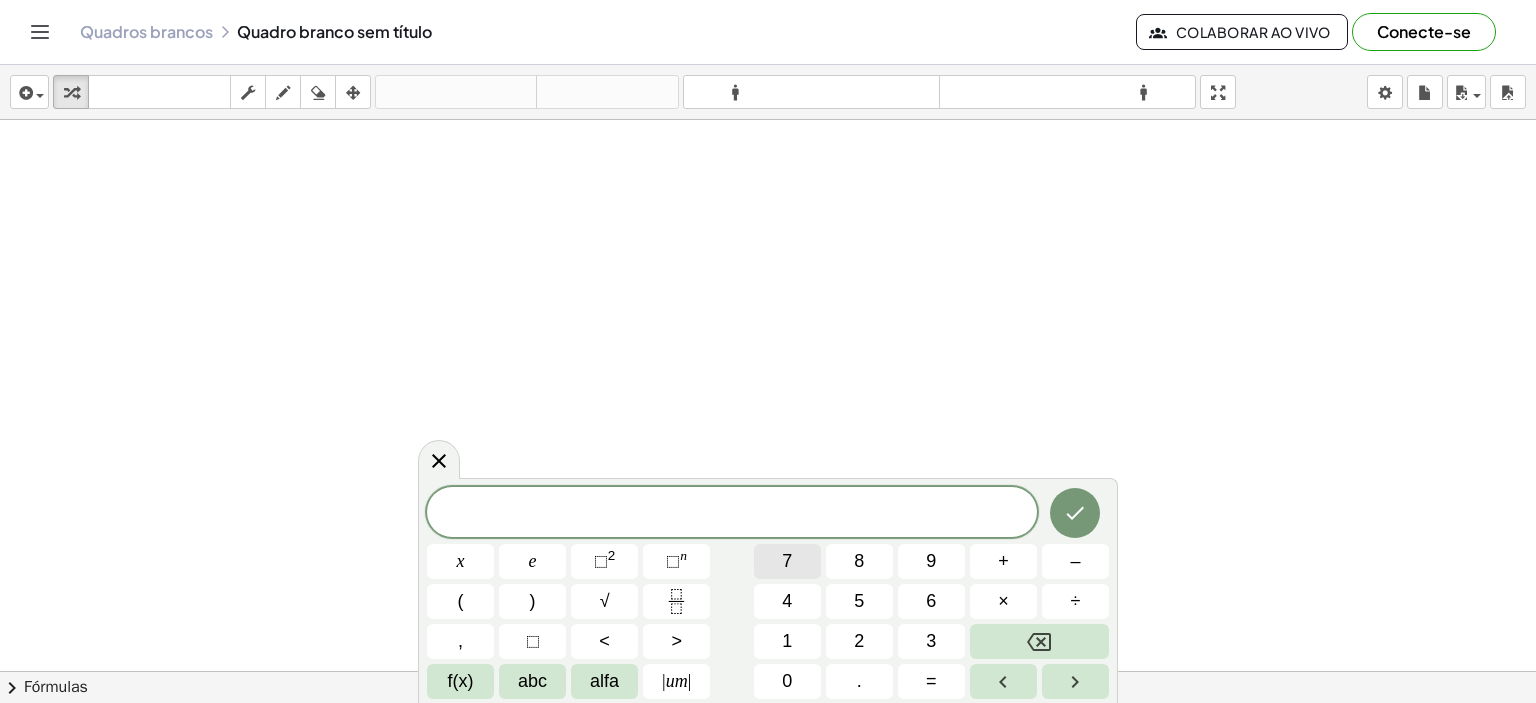 click on "7" at bounding box center (787, 561) 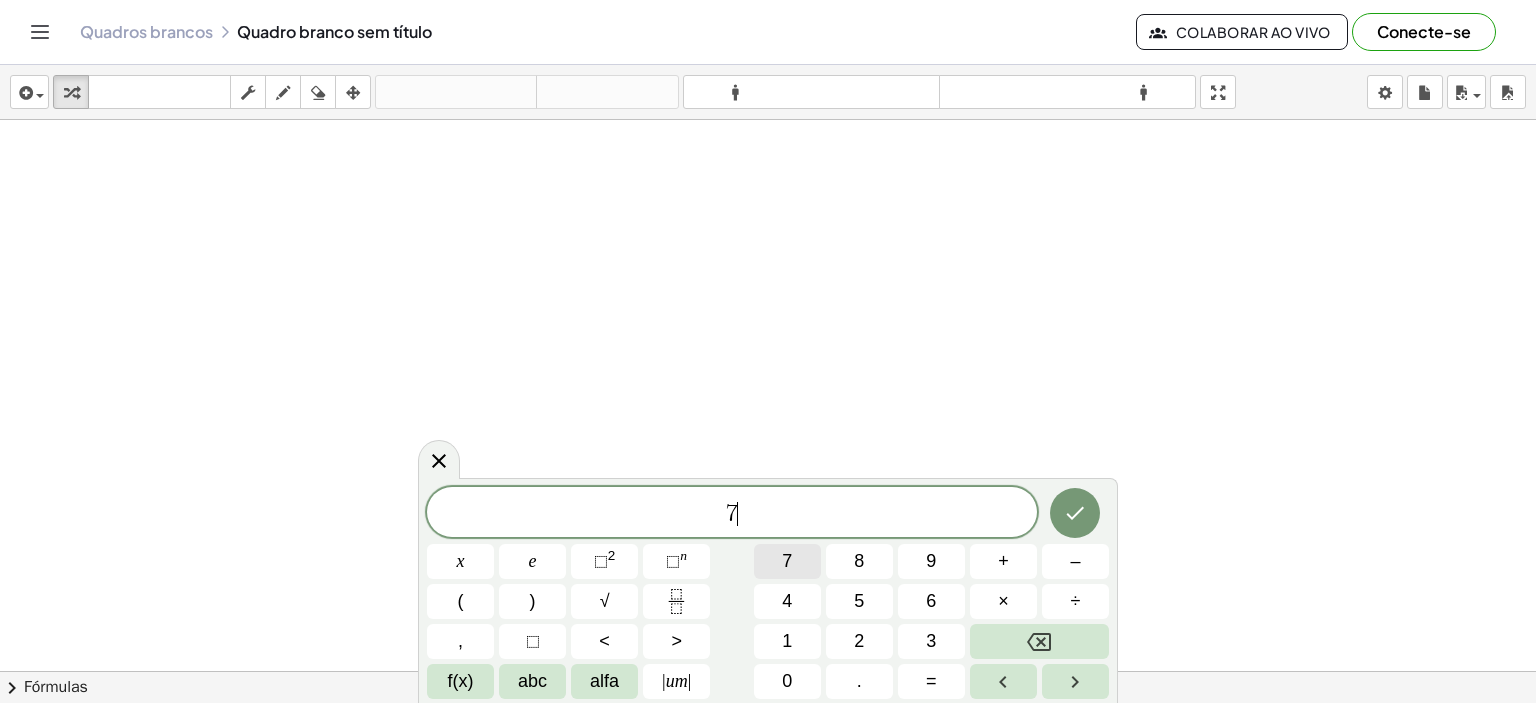 click on "7" at bounding box center [787, 561] 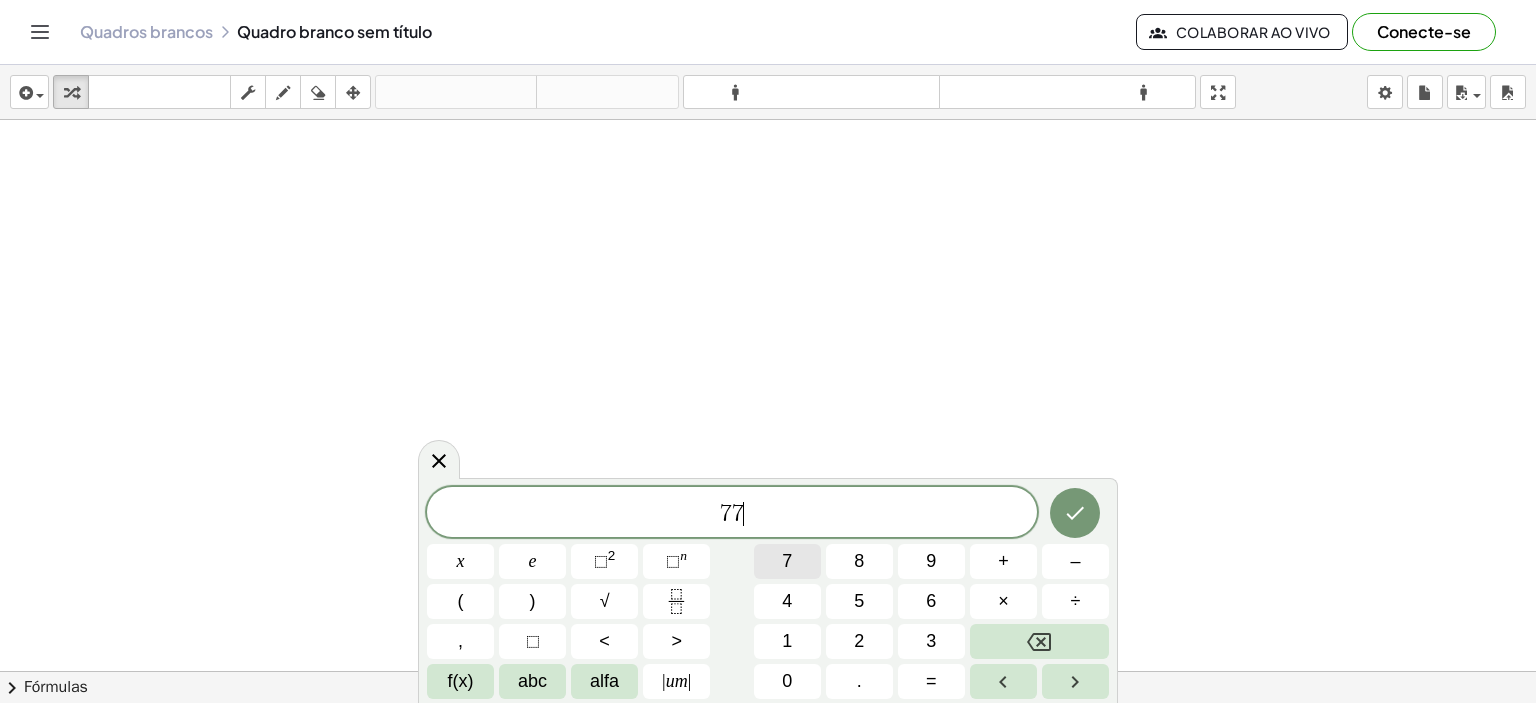 click on "7" at bounding box center (787, 561) 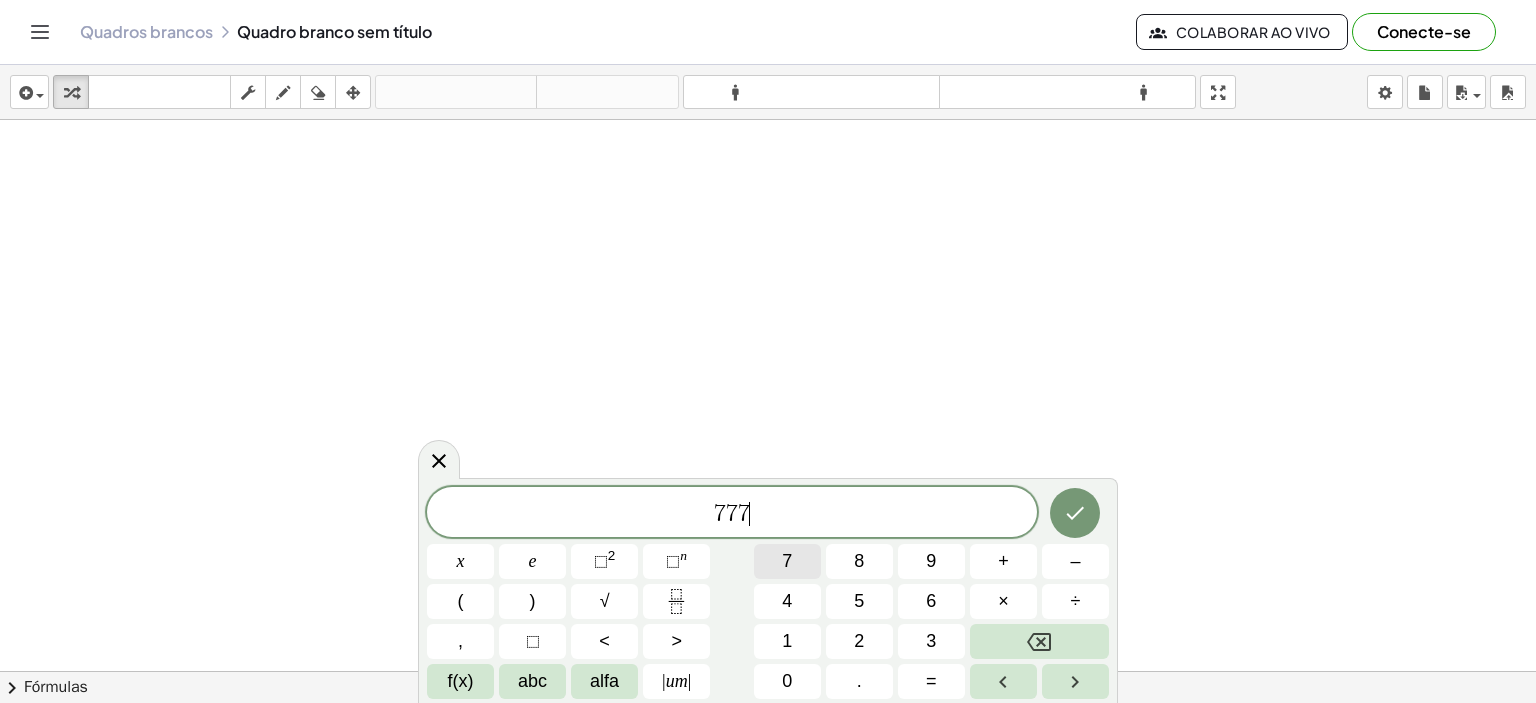 click on "7" at bounding box center (787, 561) 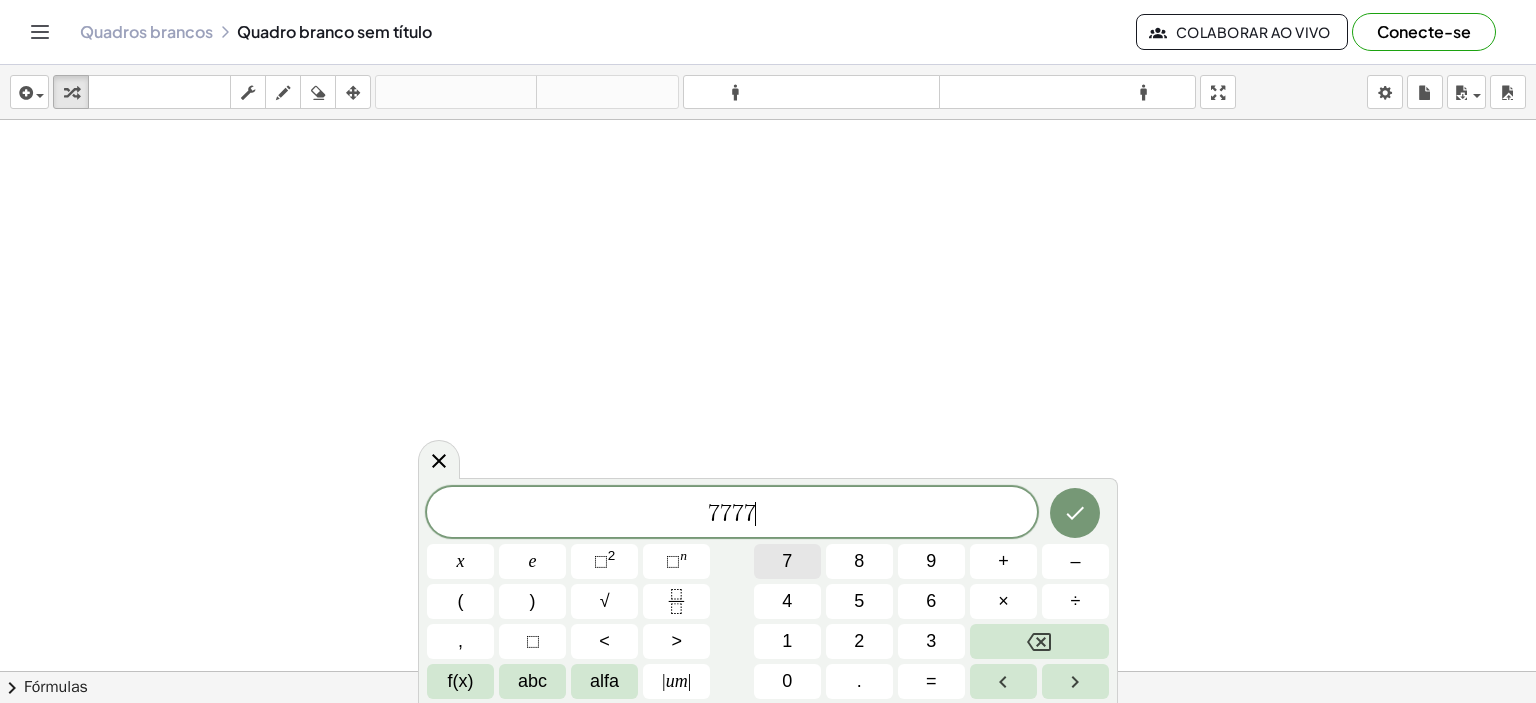 click on "7" at bounding box center (787, 561) 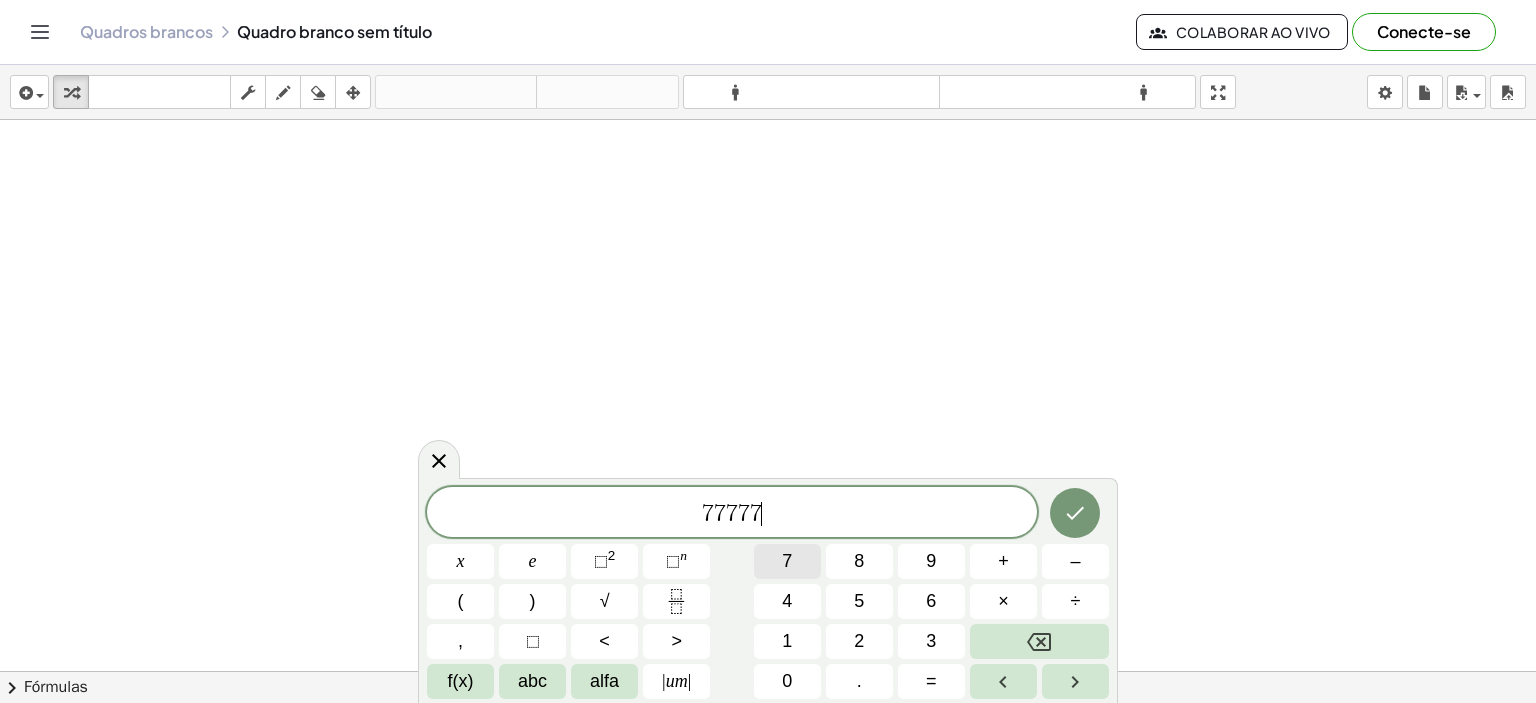 click on "7" at bounding box center [787, 561] 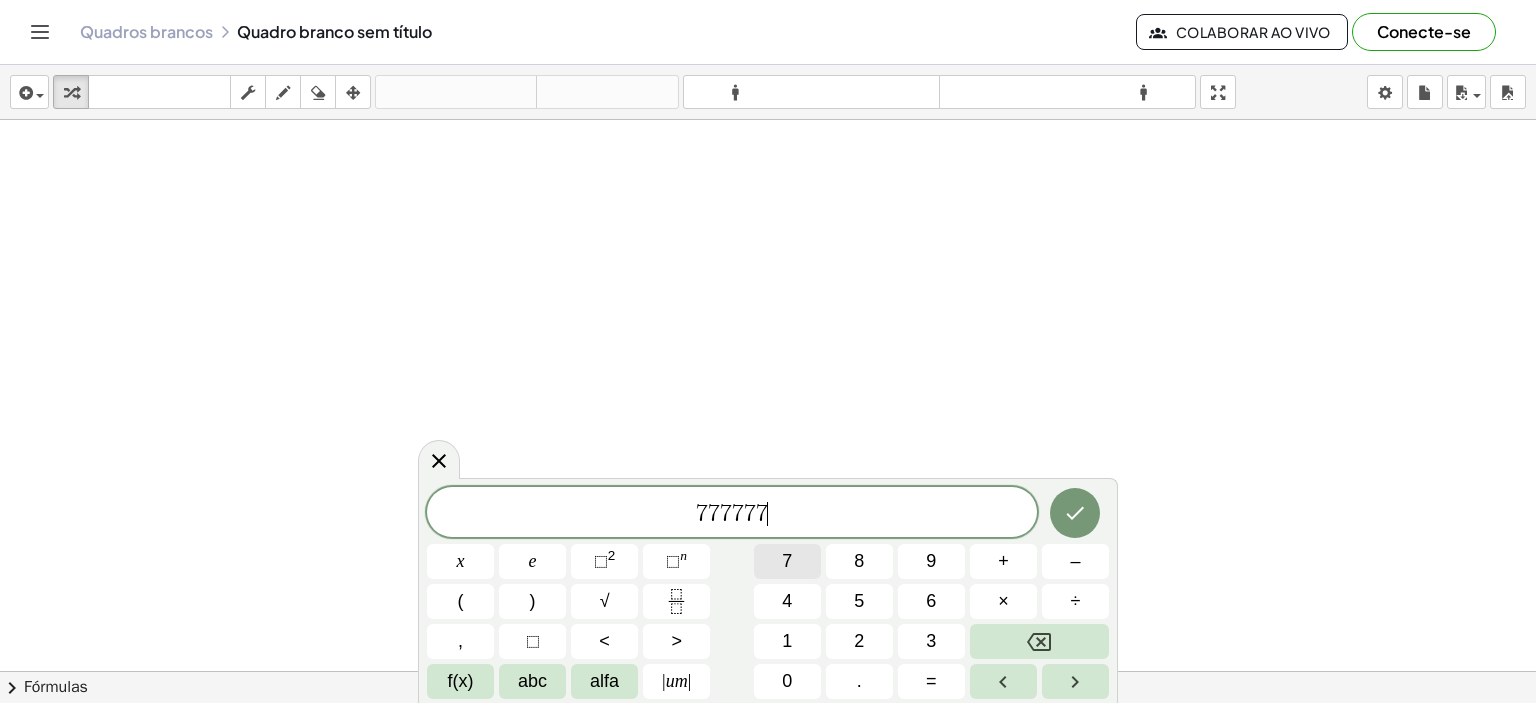 click on "7" at bounding box center (787, 561) 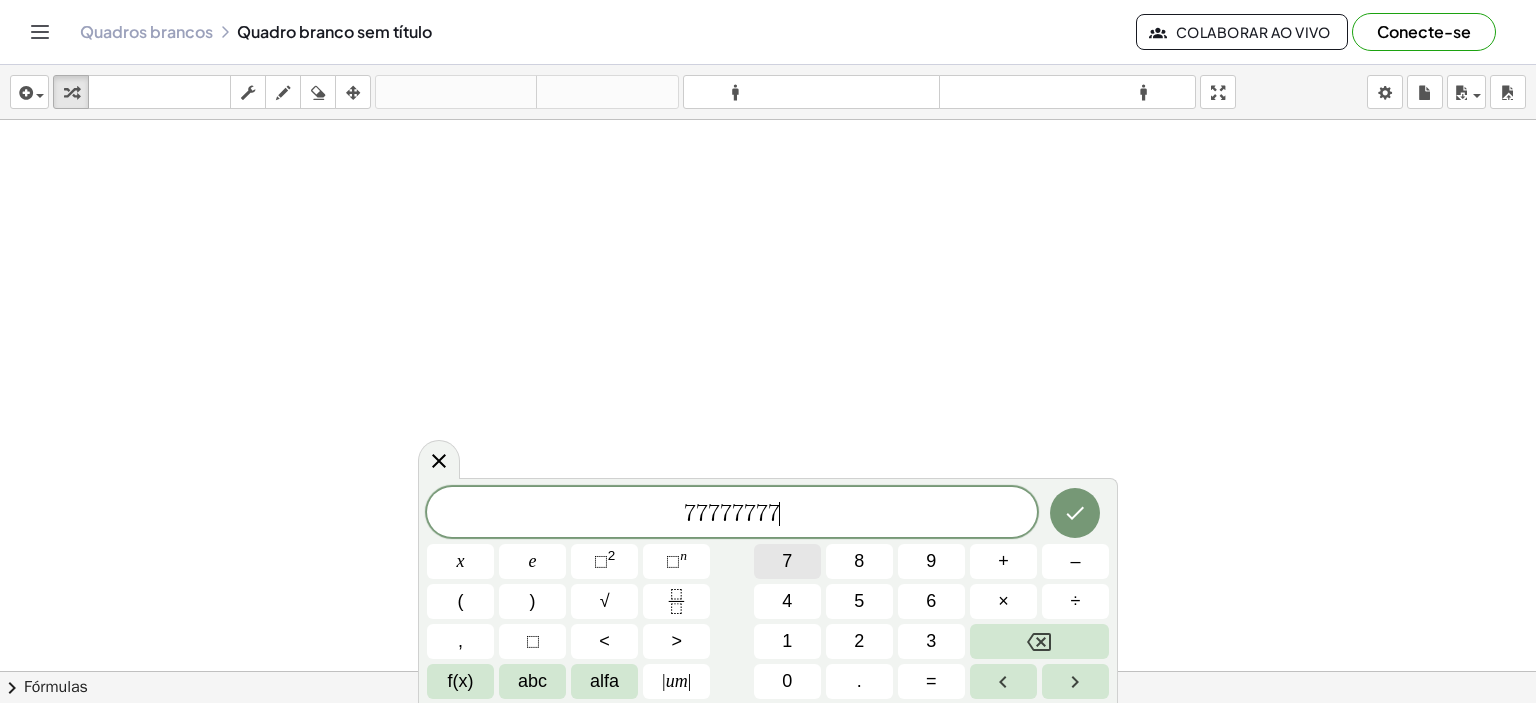 click on "7" at bounding box center (787, 561) 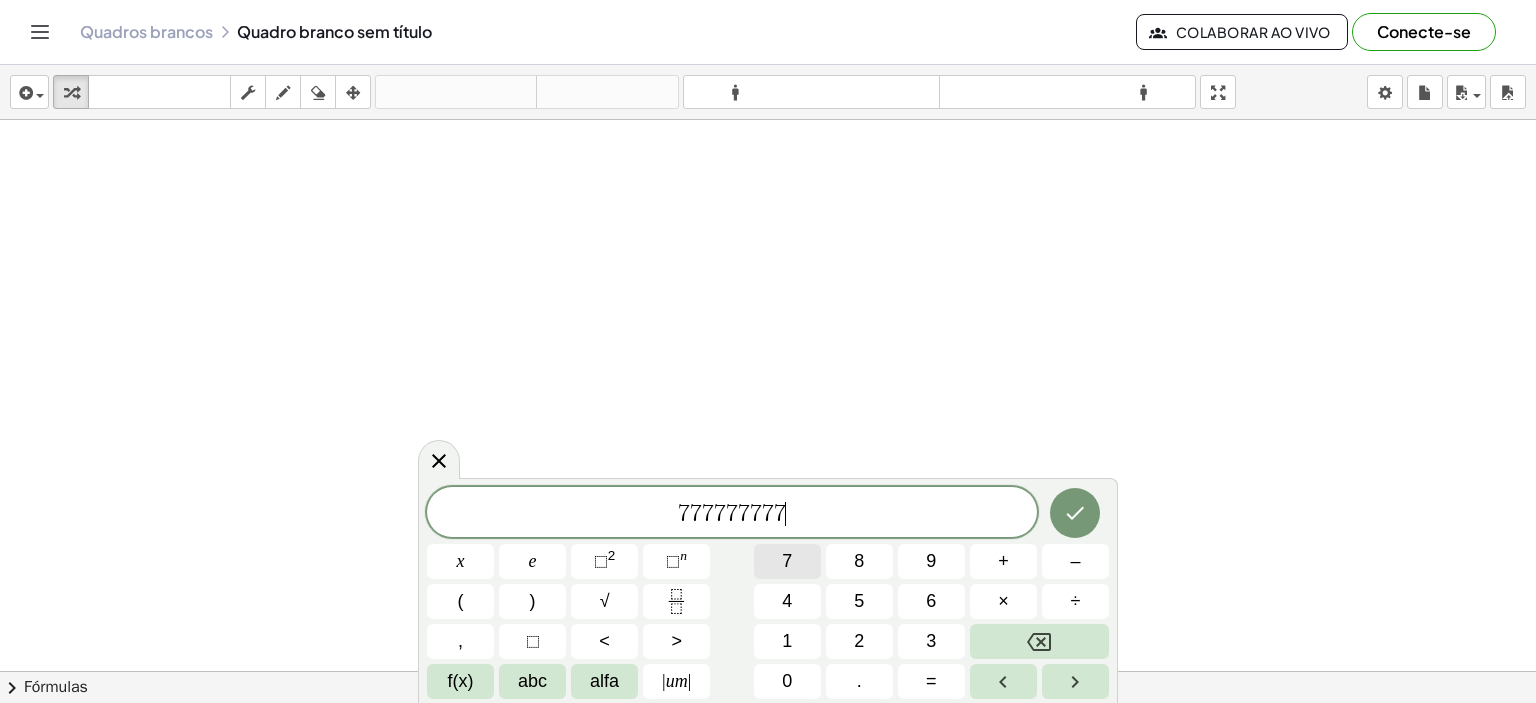 click on "7" at bounding box center [787, 561] 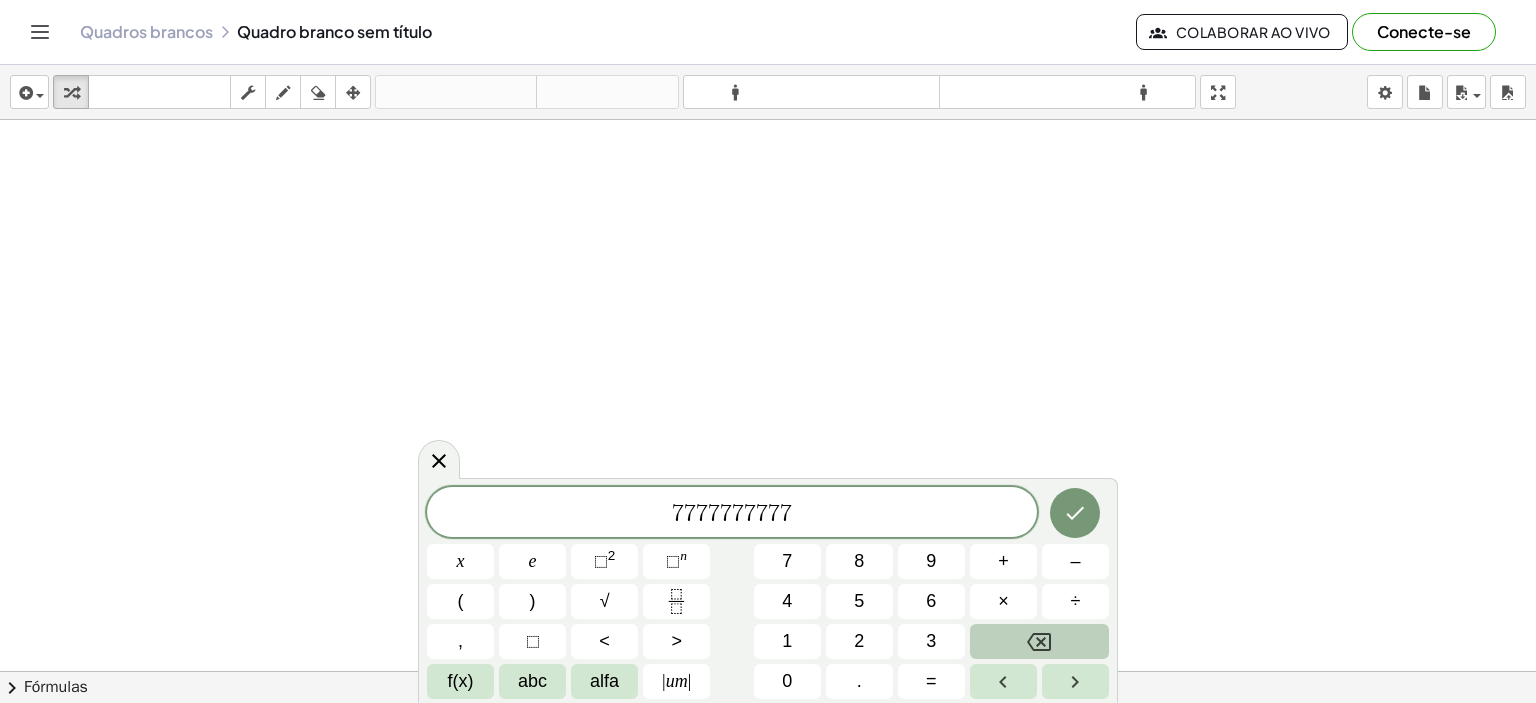 click at bounding box center [1039, 641] 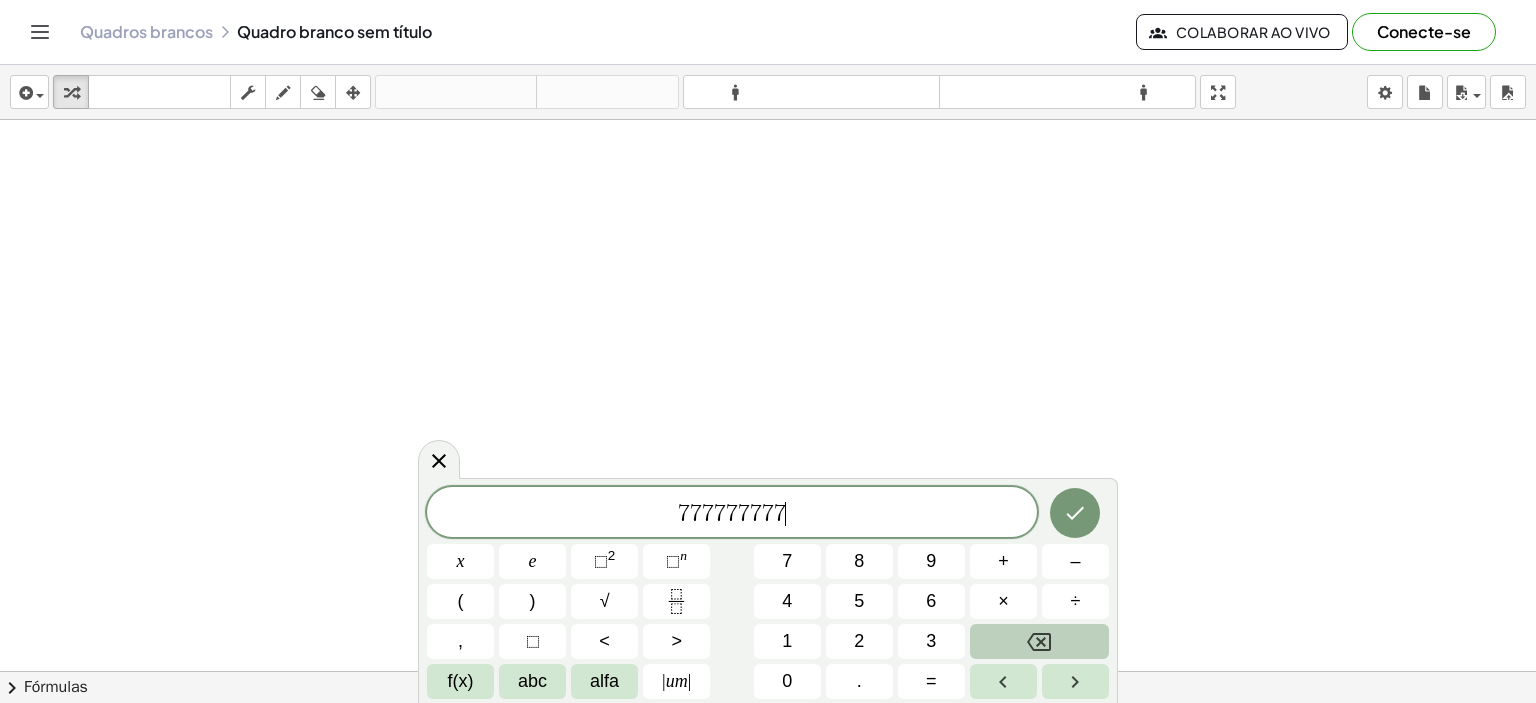 click at bounding box center [1039, 641] 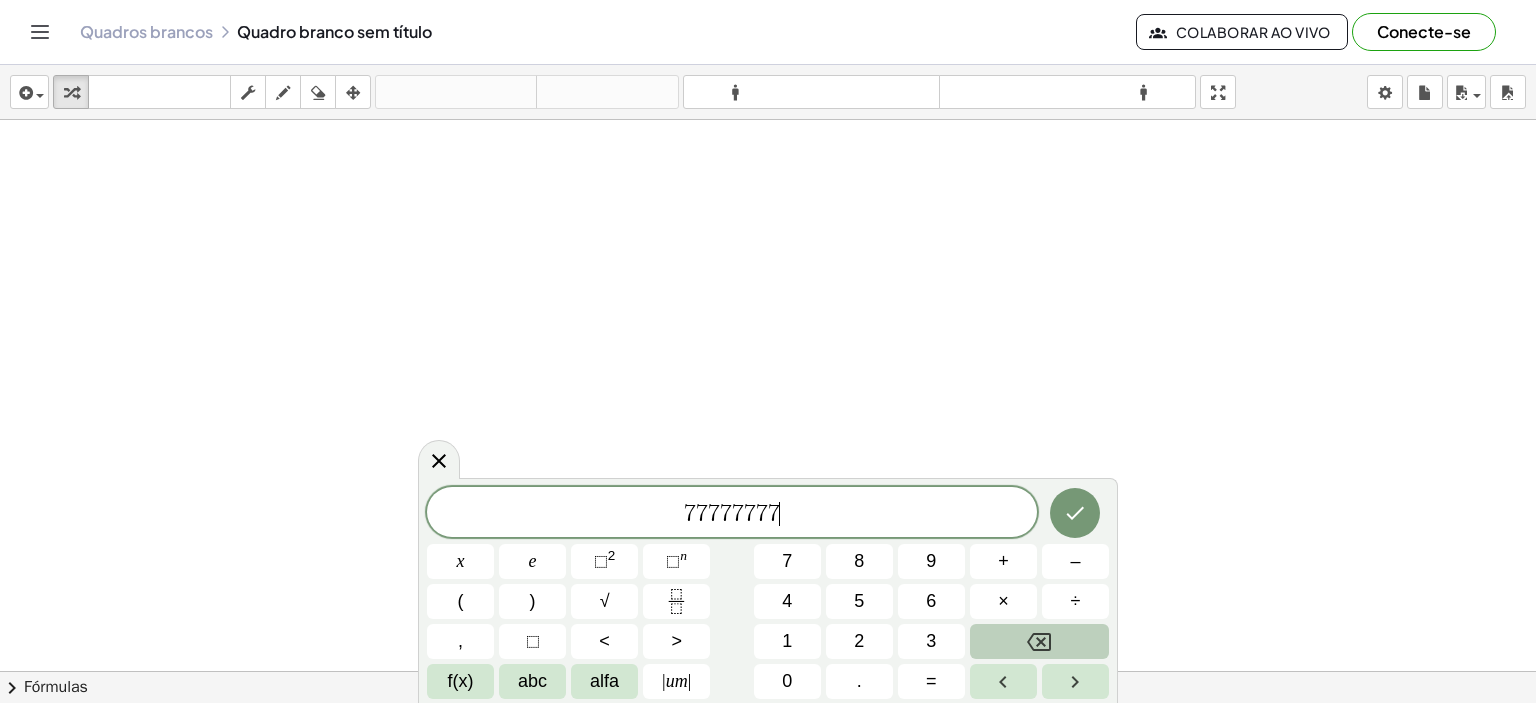 click at bounding box center (1039, 641) 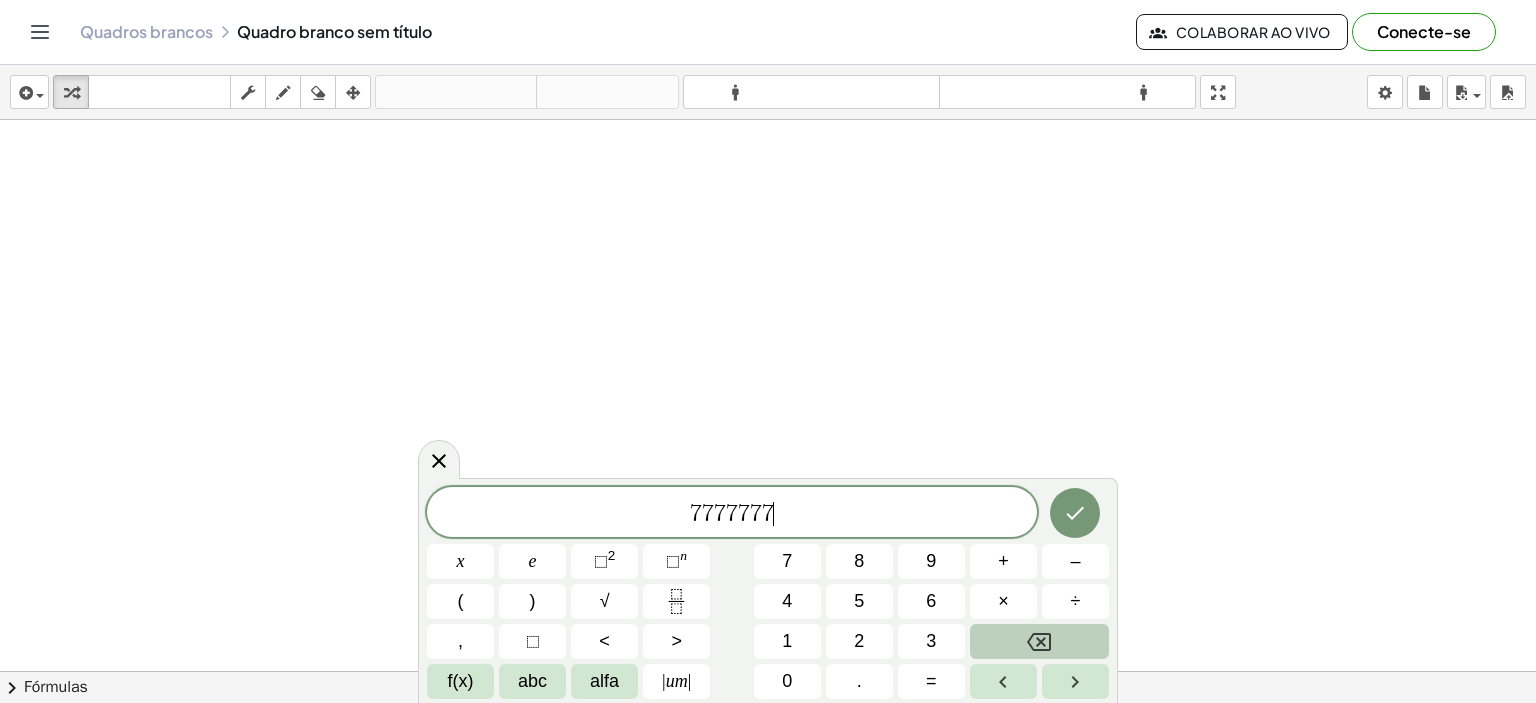 click at bounding box center [1039, 641] 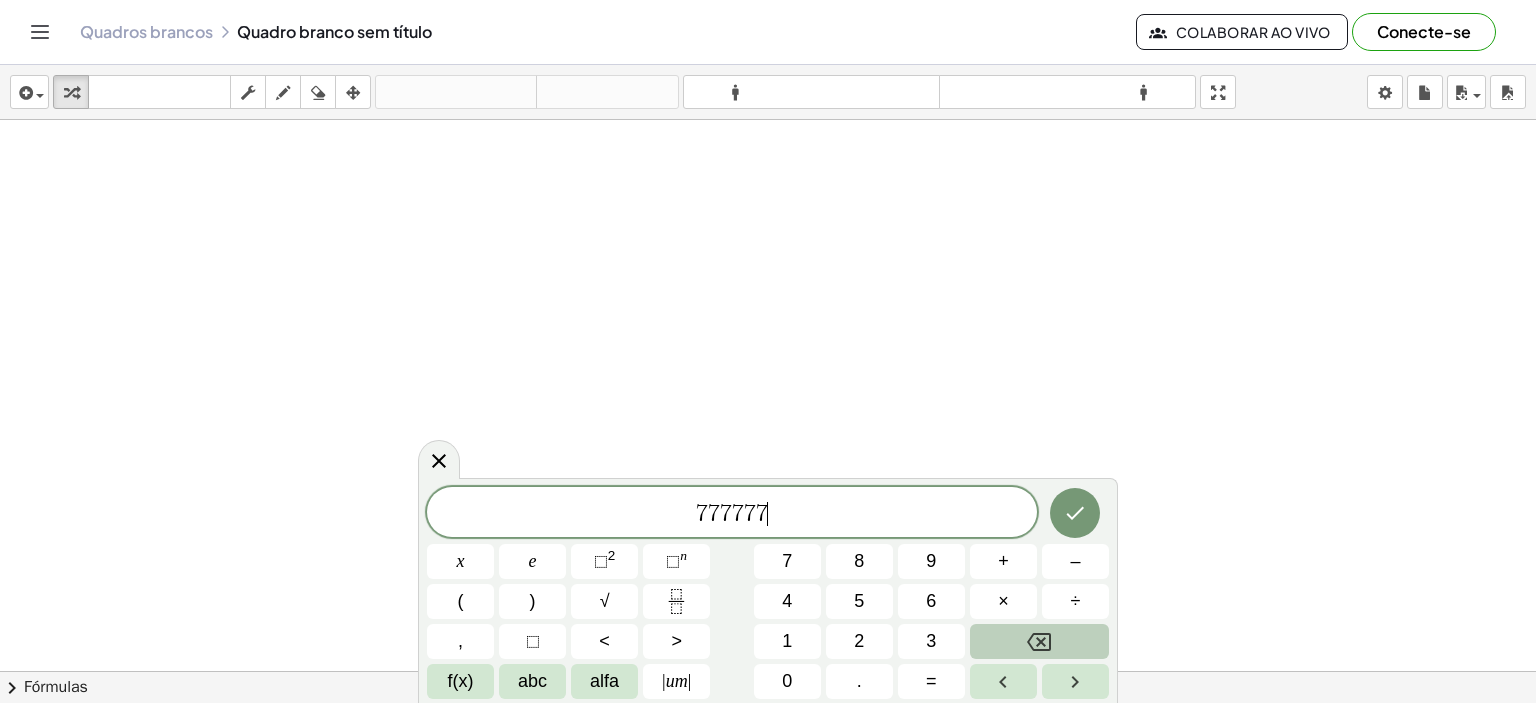 click at bounding box center [1039, 641] 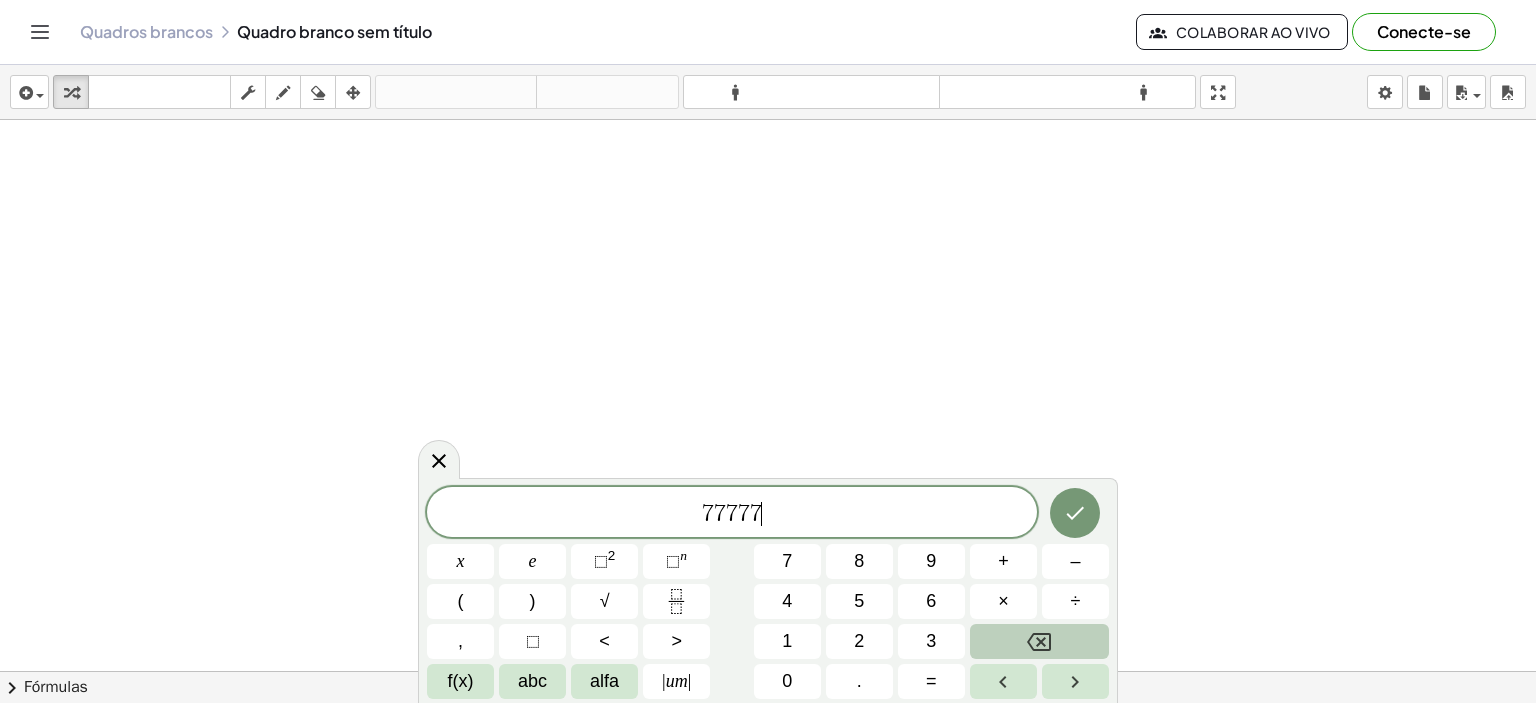 click at bounding box center (1039, 641) 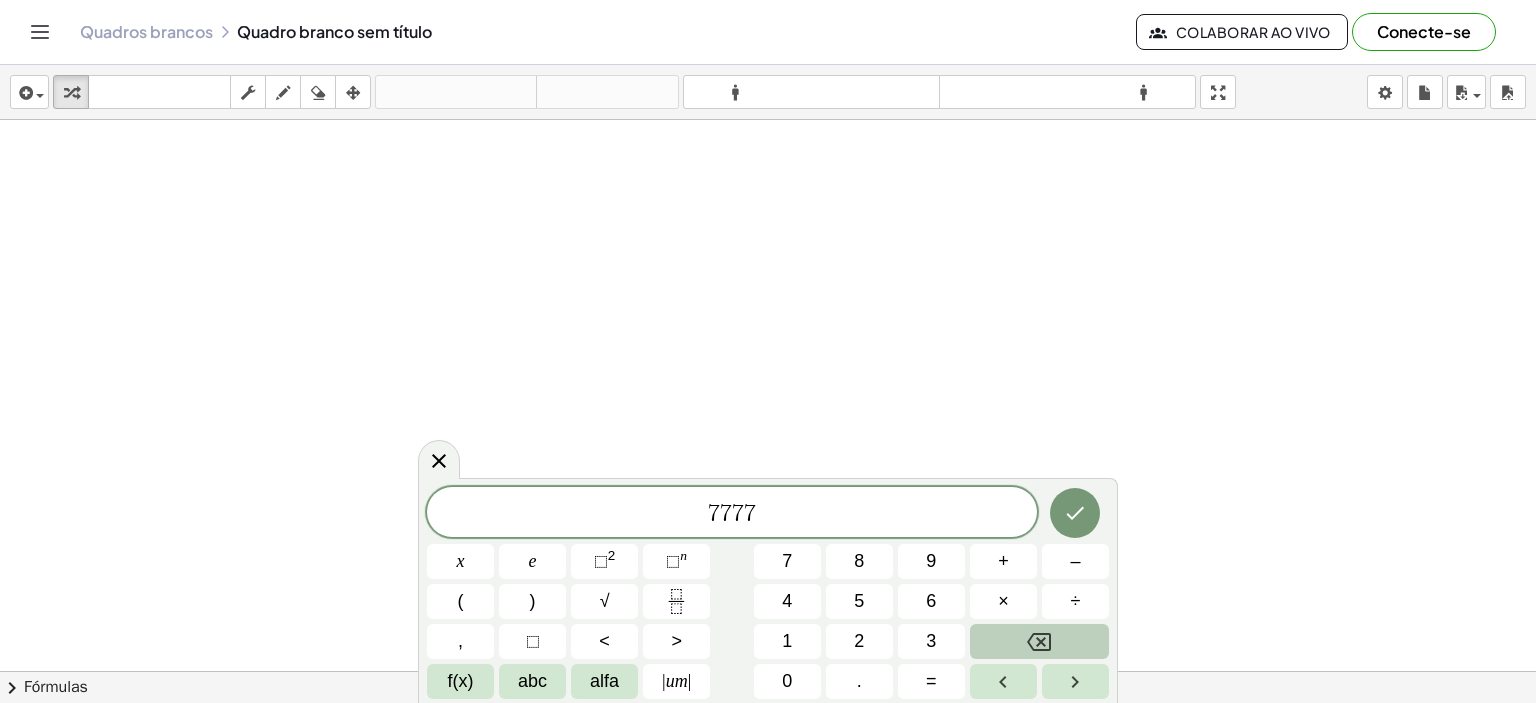 click at bounding box center [1039, 641] 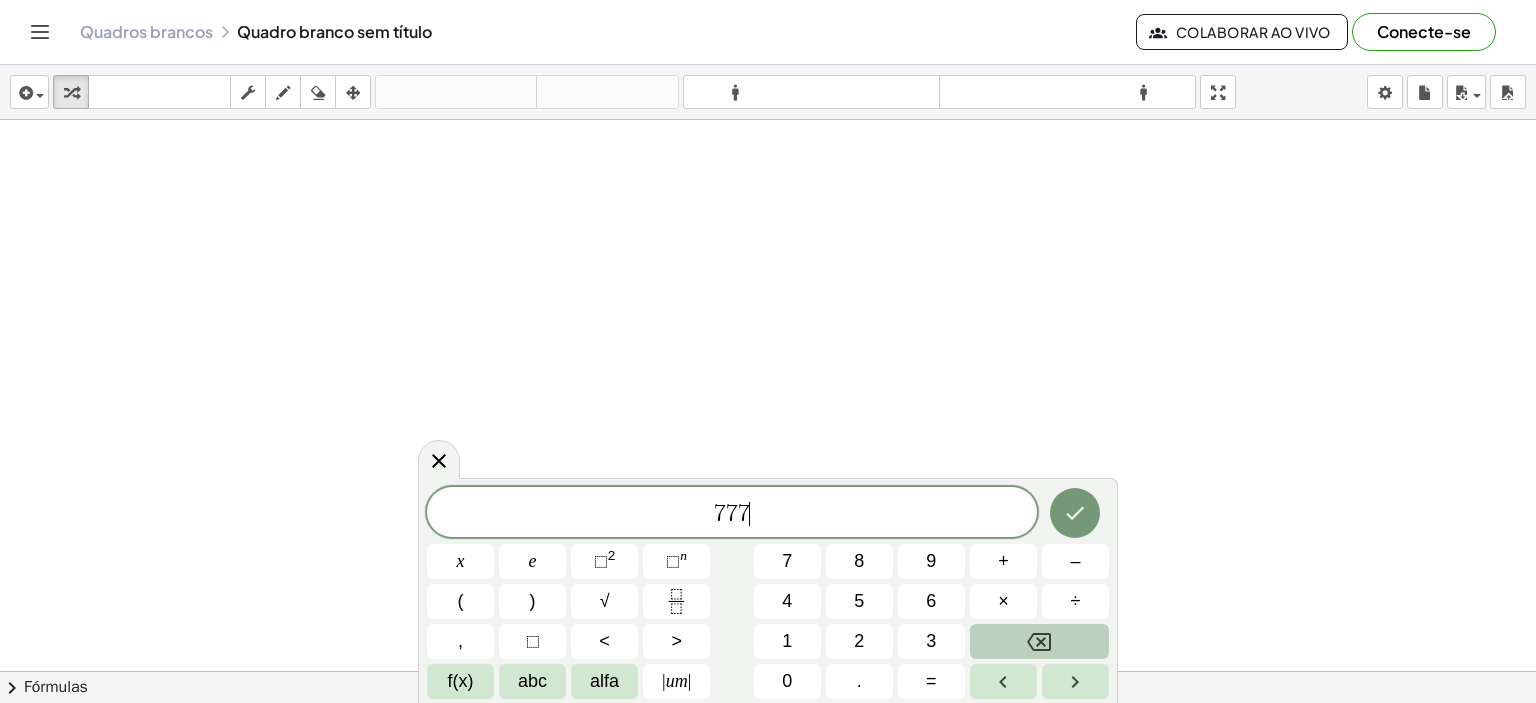 click at bounding box center (1039, 641) 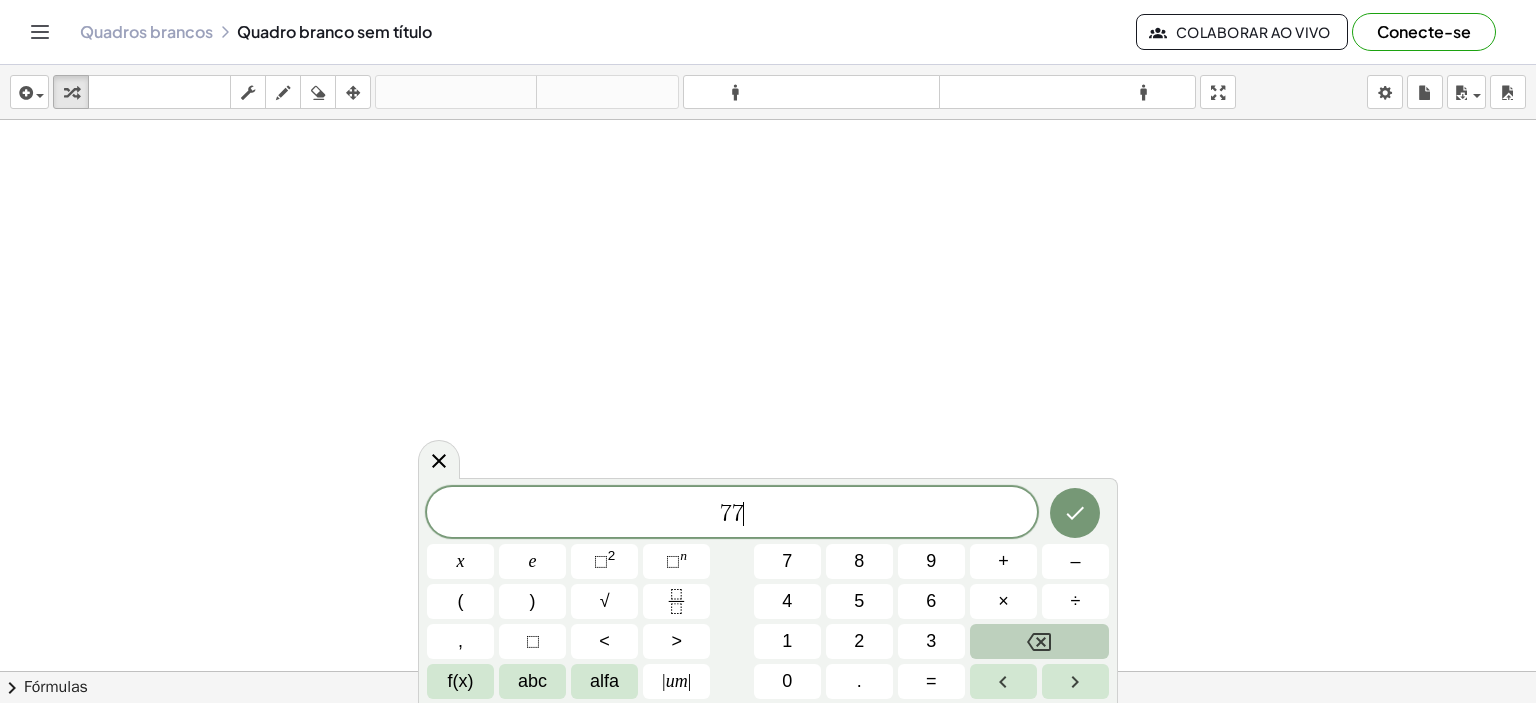 click at bounding box center [1039, 641] 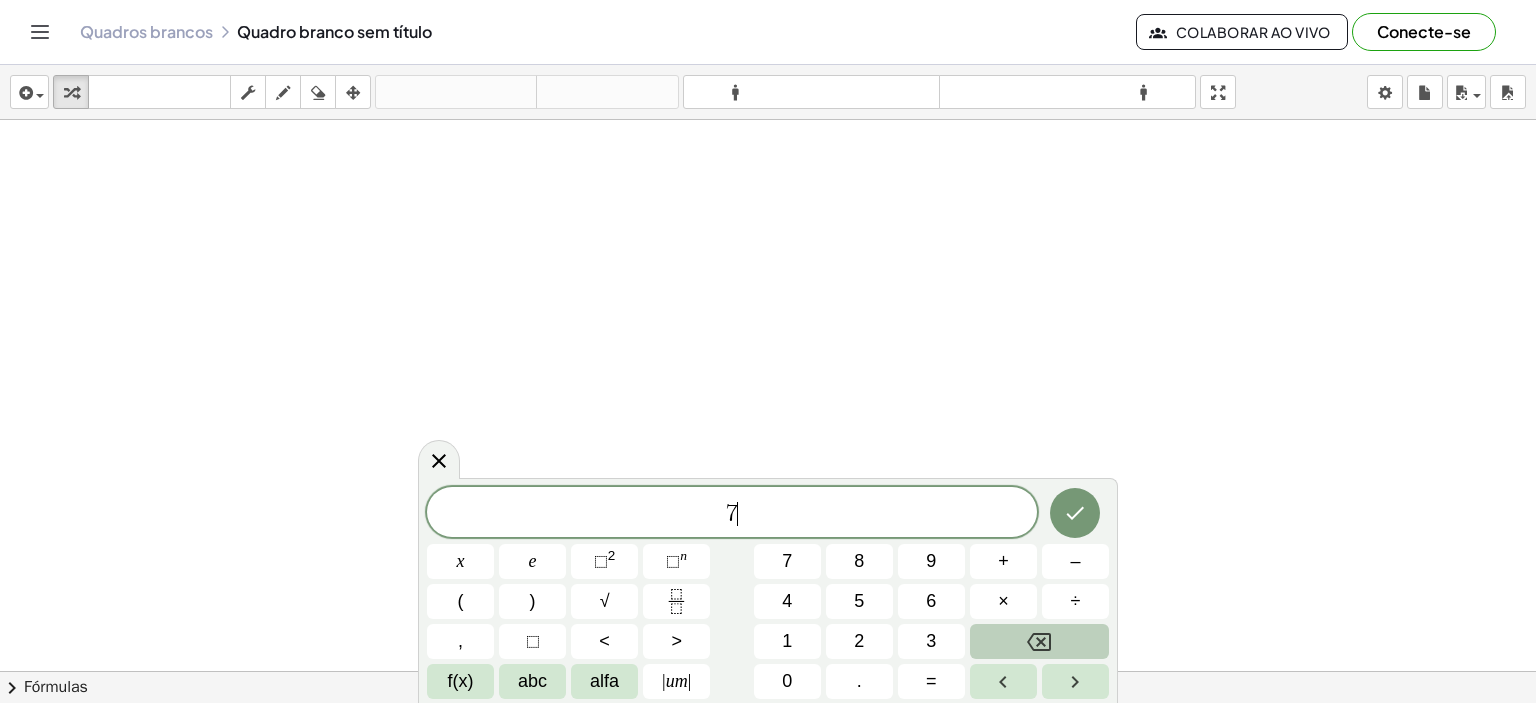 click at bounding box center (1039, 641) 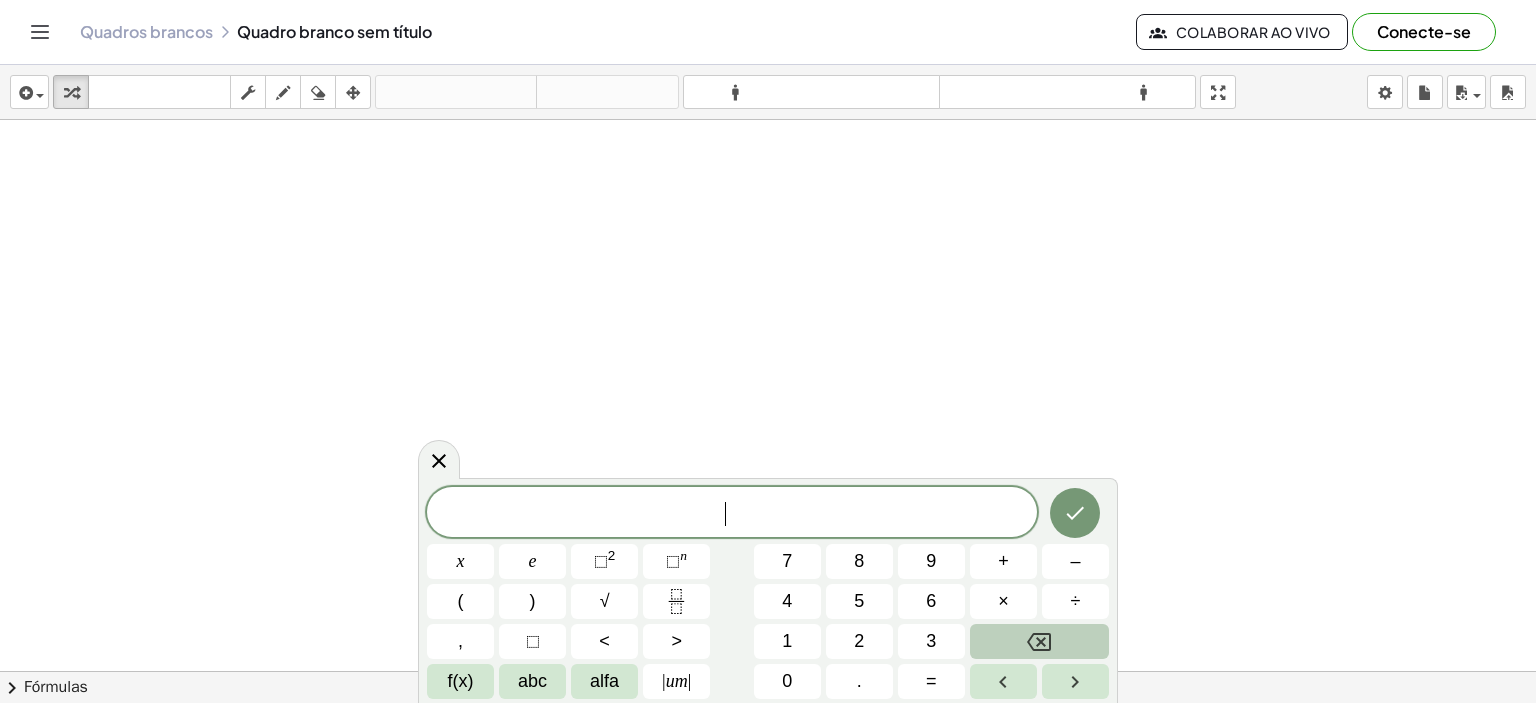 click at bounding box center (1039, 641) 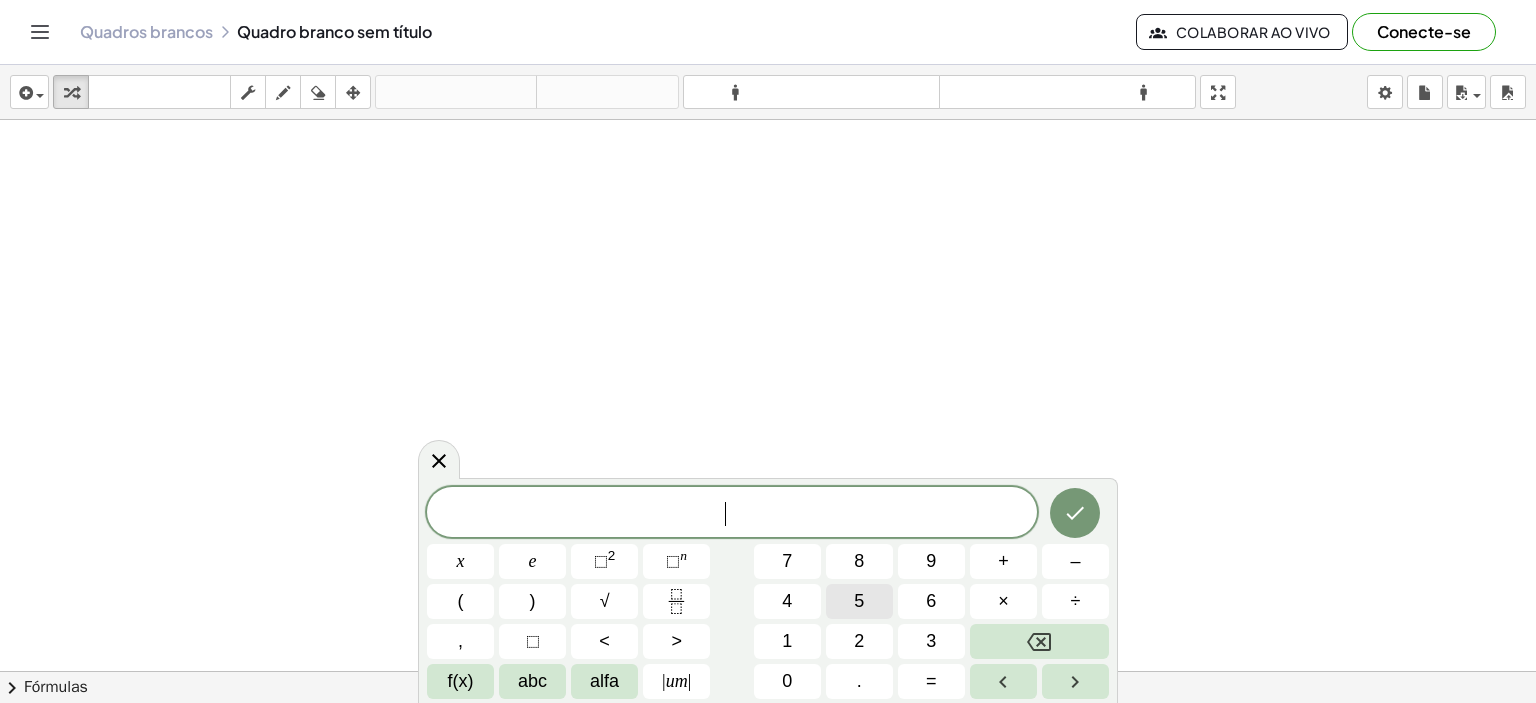 click on "5" at bounding box center [859, 601] 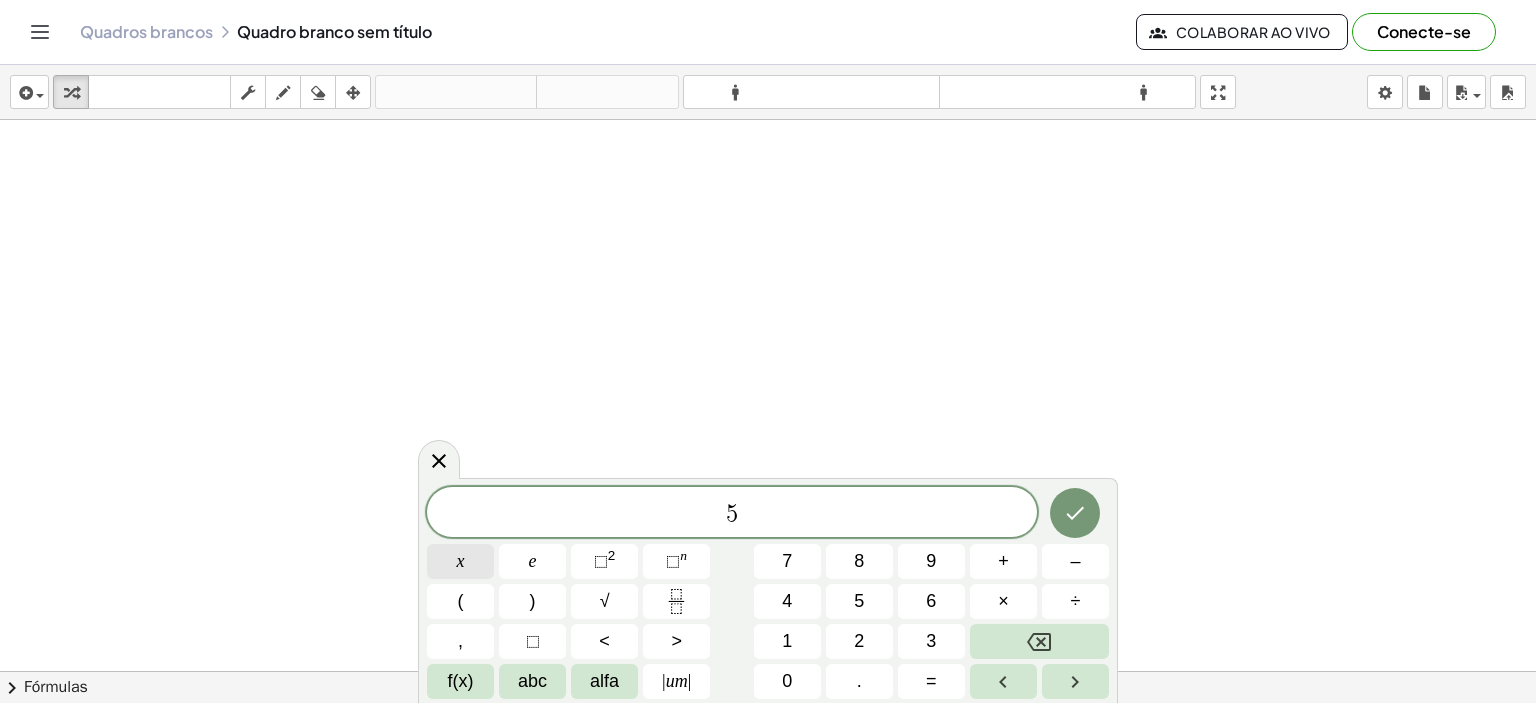 click on "x" at bounding box center (460, 561) 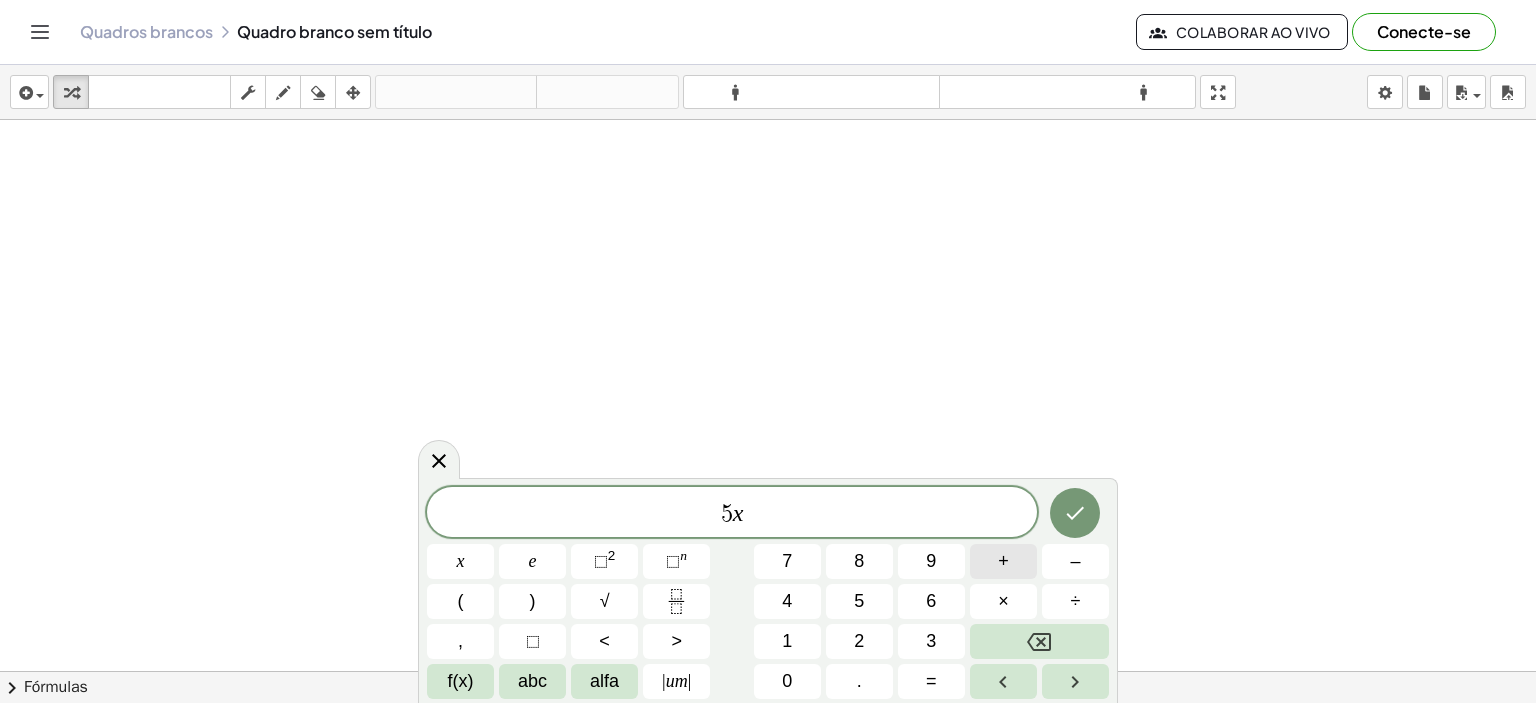 click on "+" at bounding box center (1003, 561) 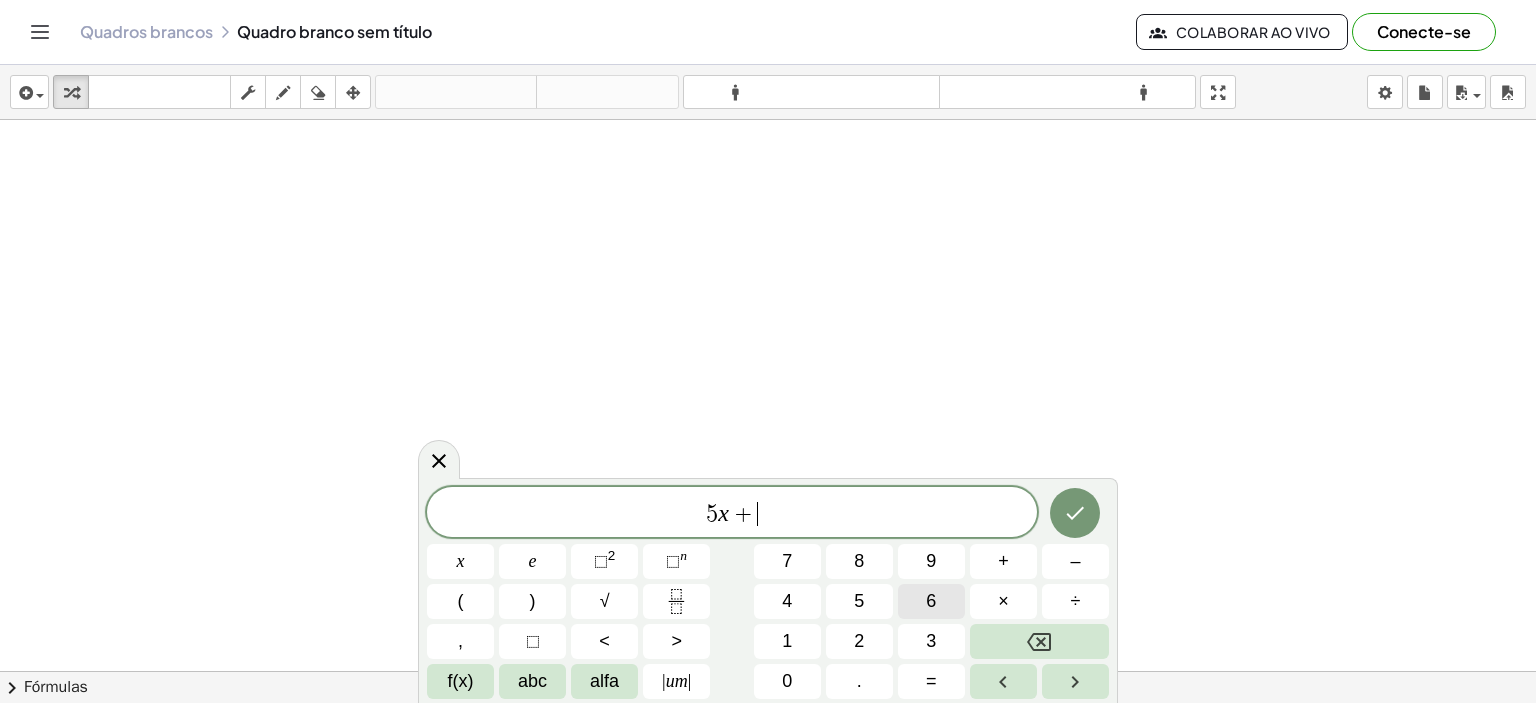 click on "6" at bounding box center (931, 601) 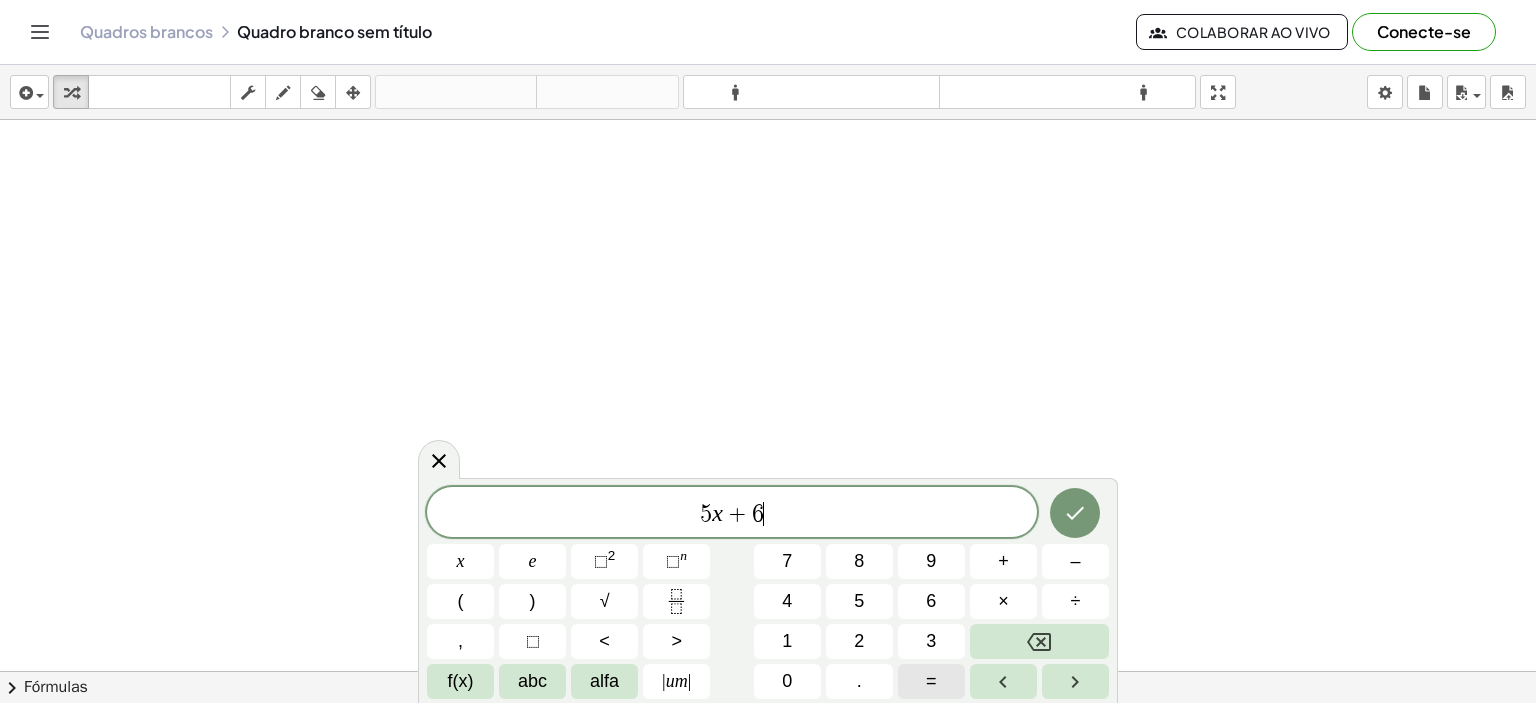 click on "=" at bounding box center (931, 681) 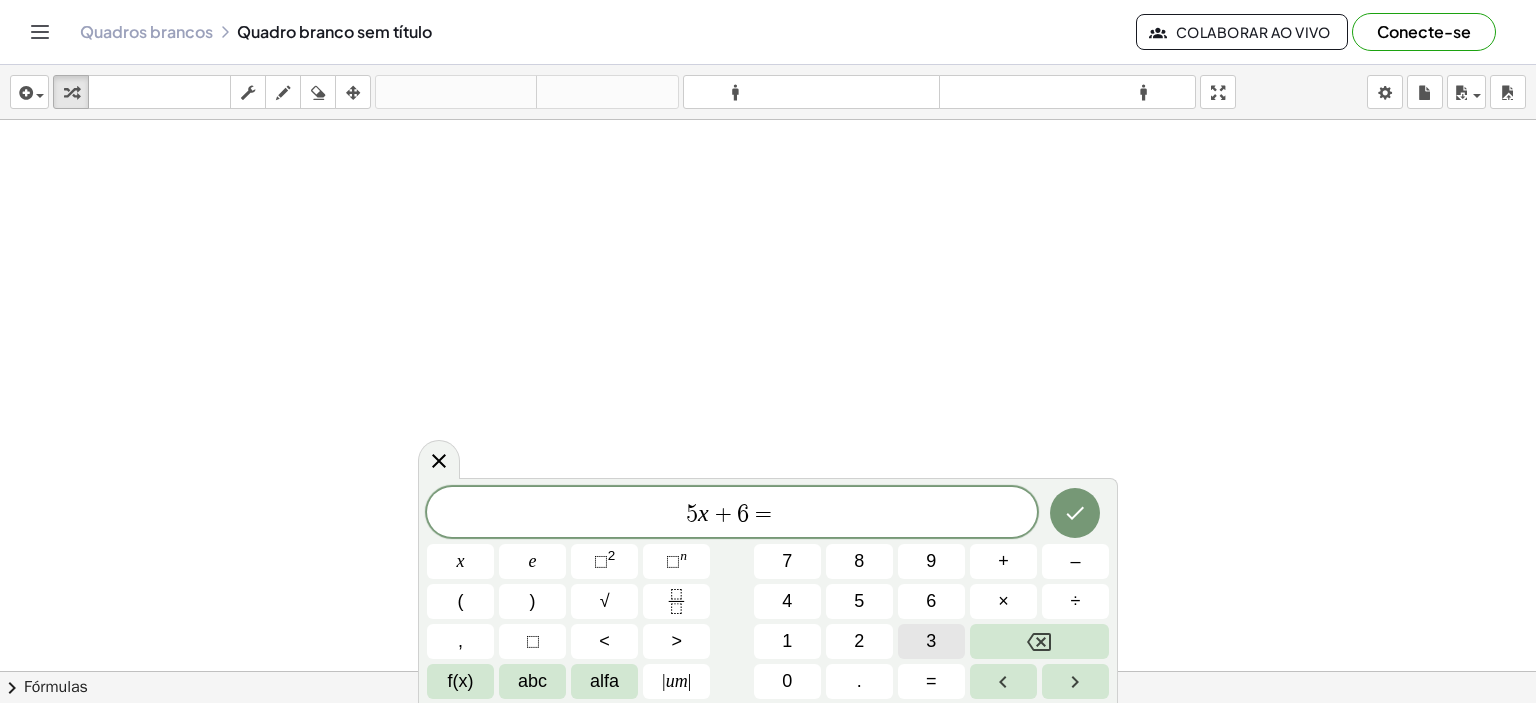 click on "3" at bounding box center [931, 641] 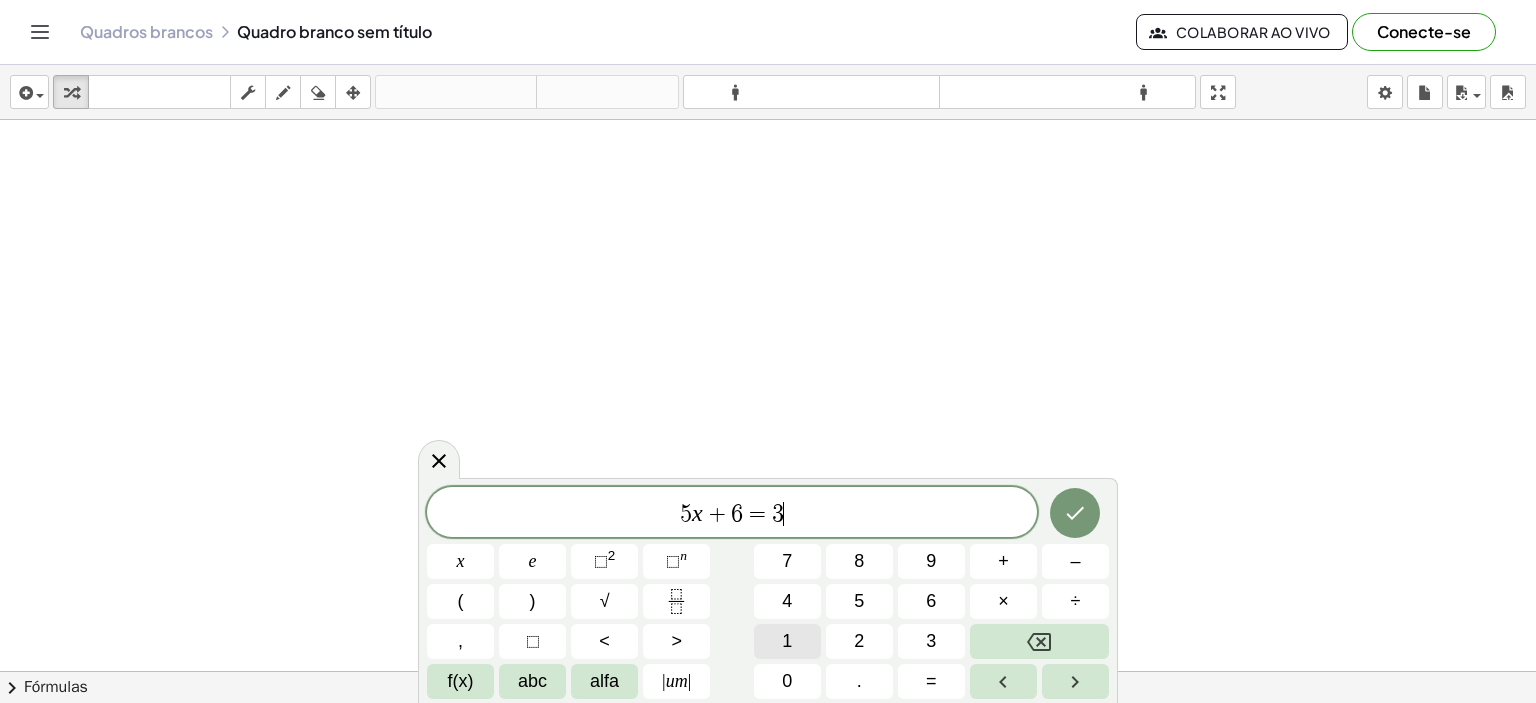 click on "1" at bounding box center (787, 641) 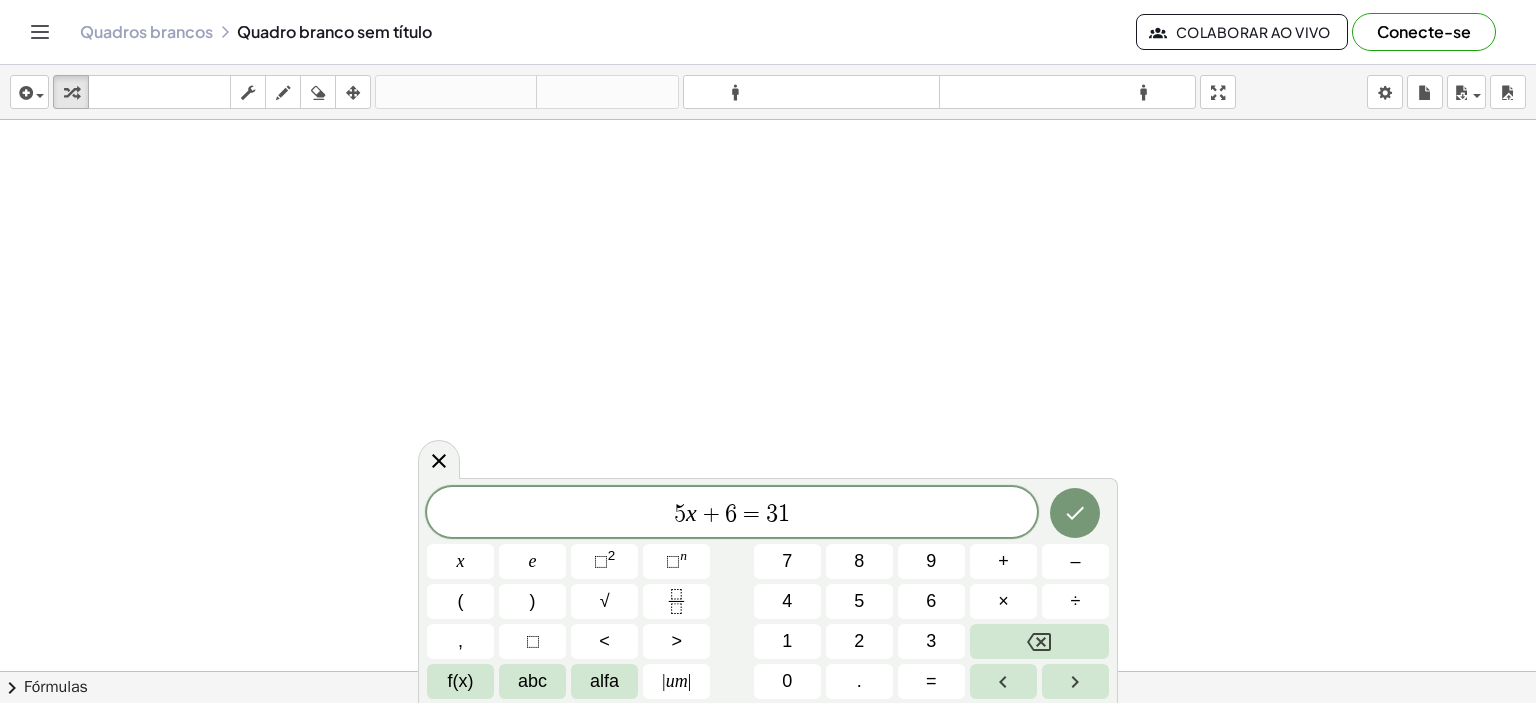 click 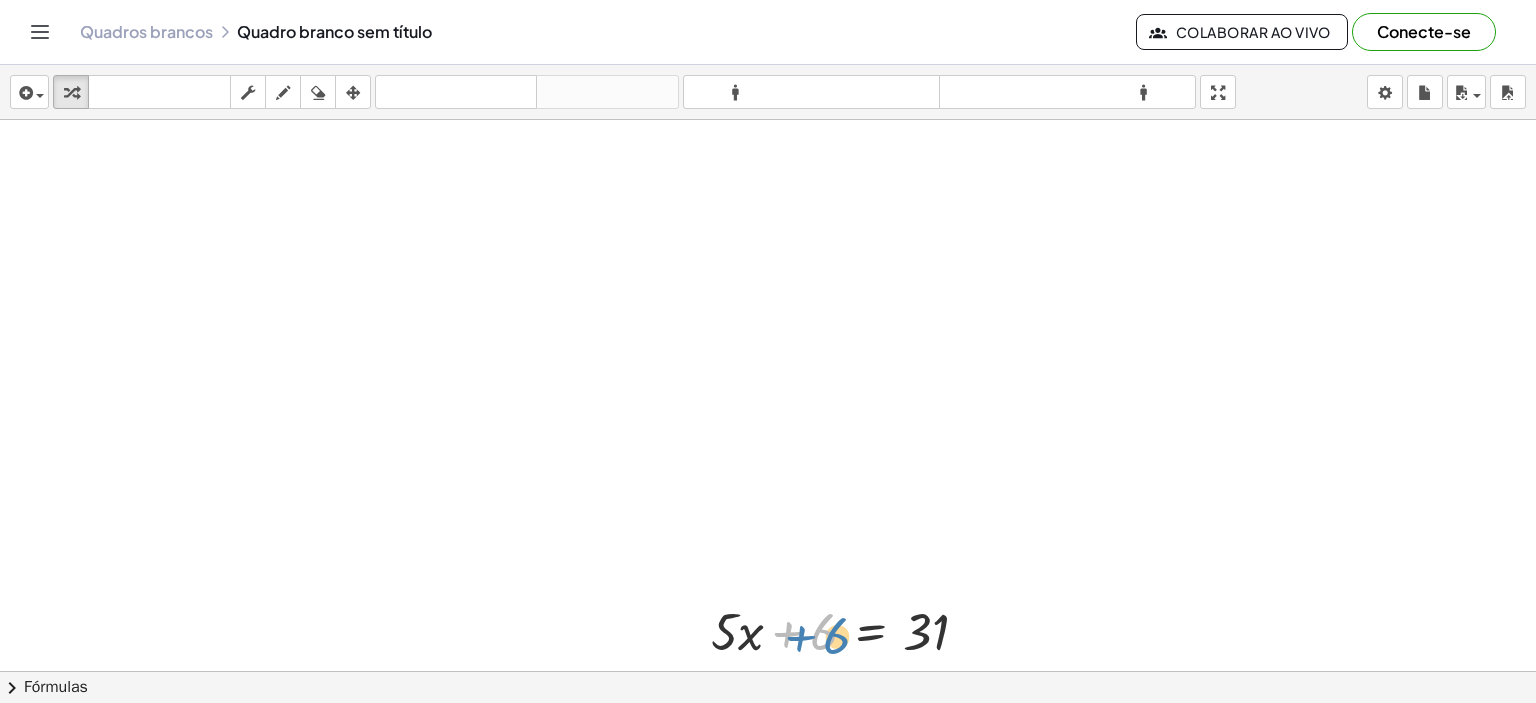 drag, startPoint x: 800, startPoint y: 637, endPoint x: 813, endPoint y: 640, distance: 13.341664 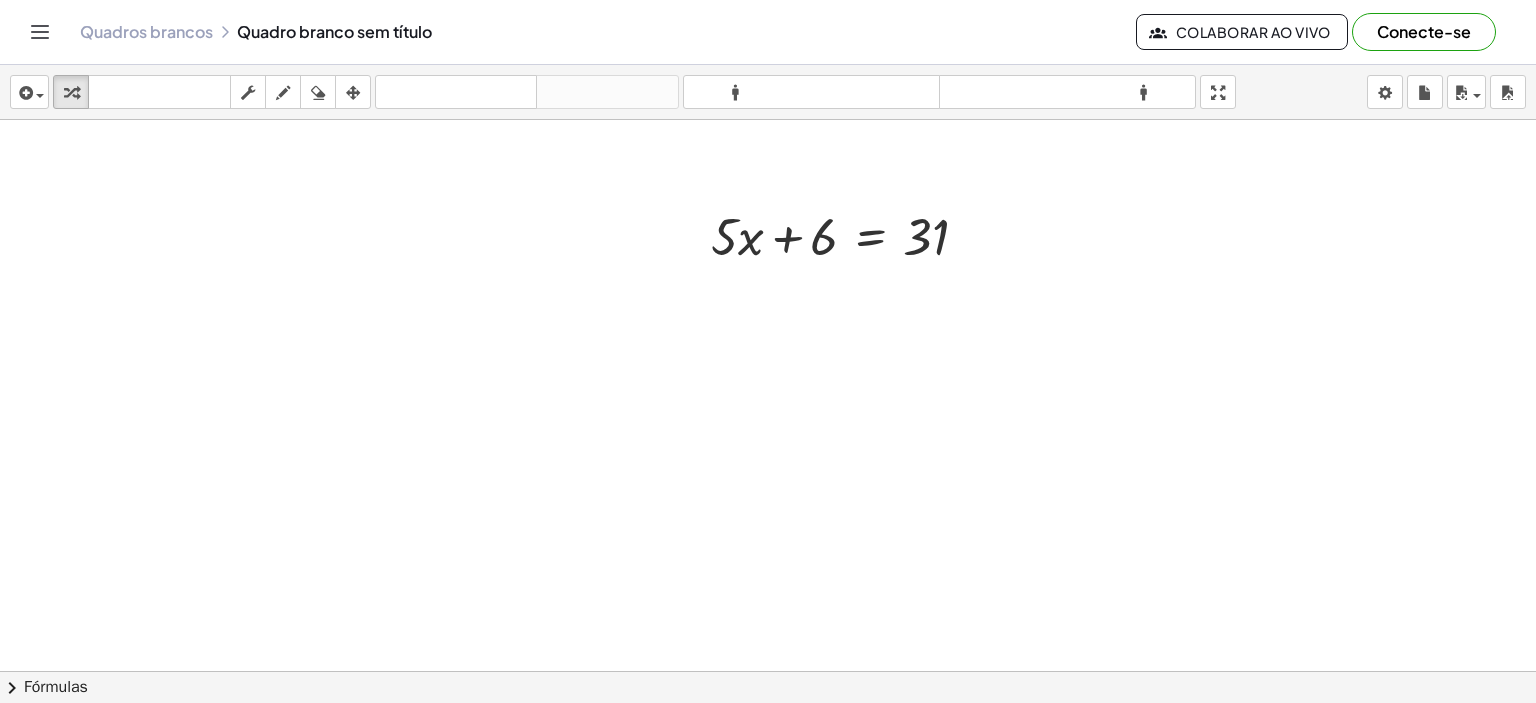 scroll, scrollTop: 400, scrollLeft: 0, axis: vertical 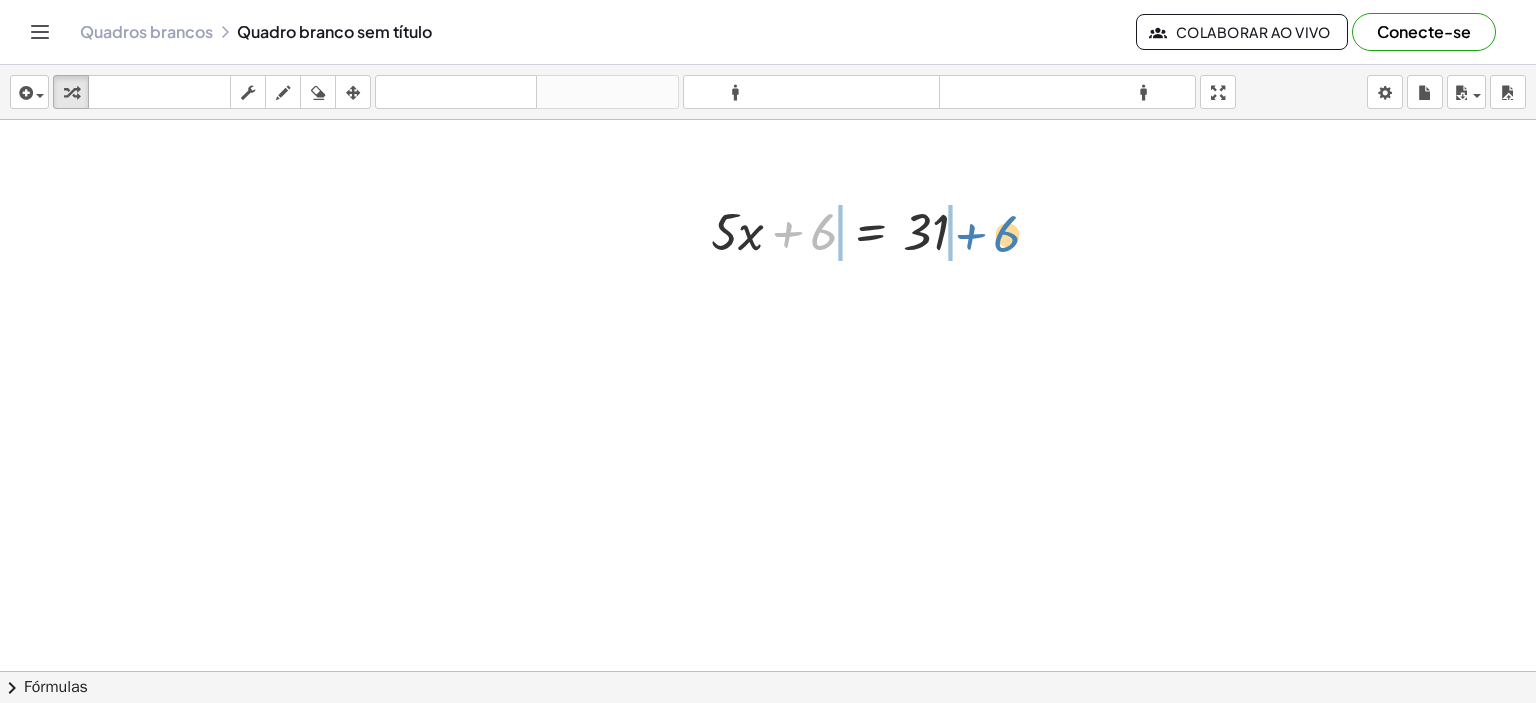 drag, startPoint x: 827, startPoint y: 235, endPoint x: 888, endPoint y: 263, distance: 67.11929 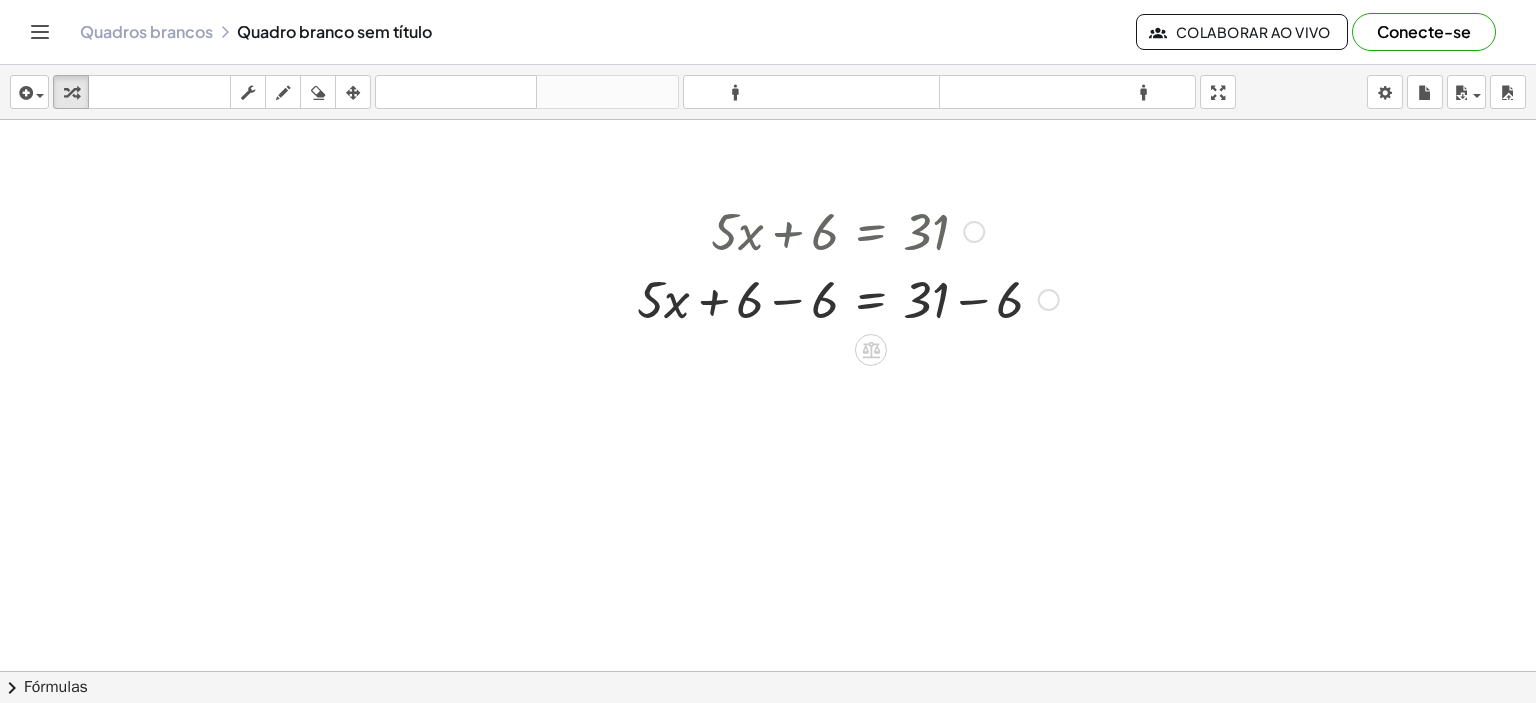 click at bounding box center (848, 298) 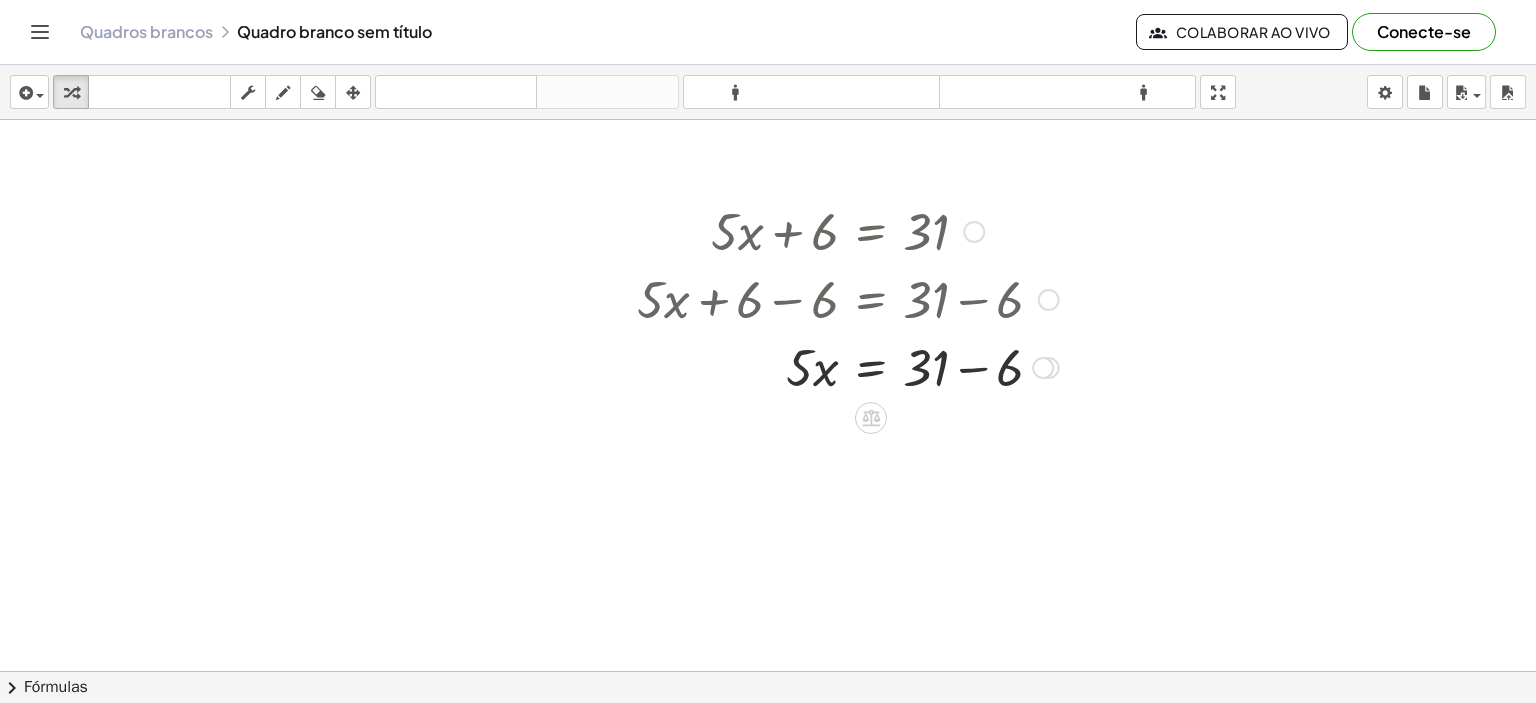 drag, startPoint x: 965, startPoint y: 363, endPoint x: 975, endPoint y: 357, distance: 11.661903 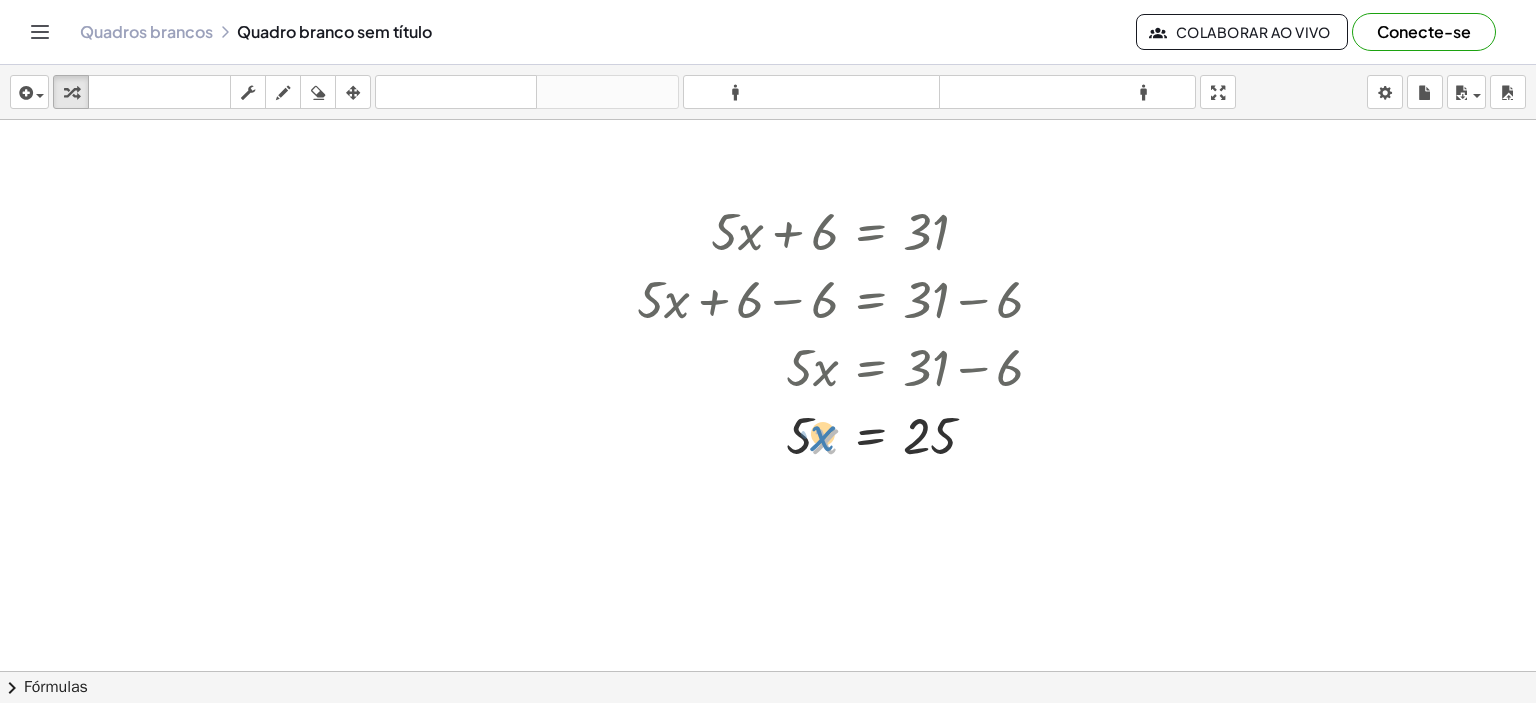 click at bounding box center [848, 434] 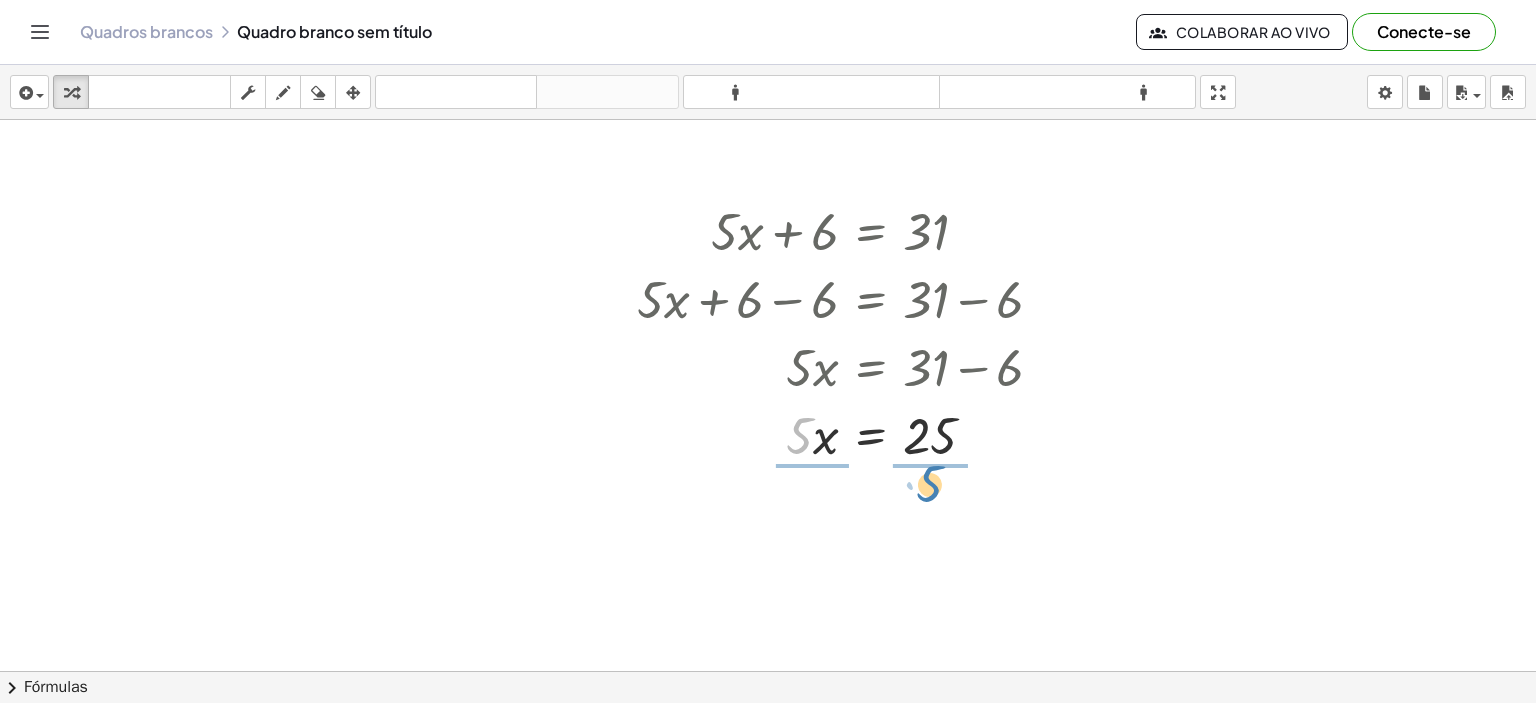 drag, startPoint x: 796, startPoint y: 438, endPoint x: 893, endPoint y: 475, distance: 103.81715 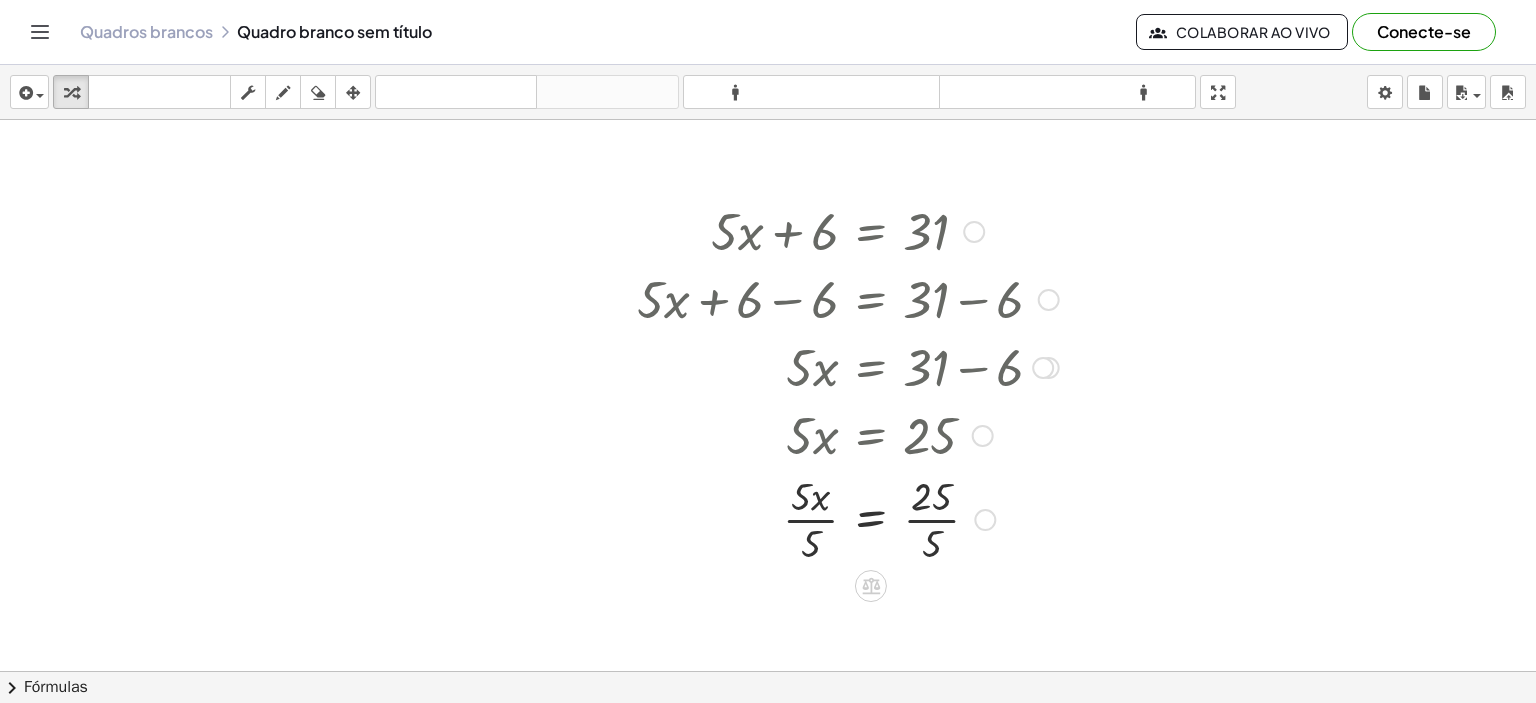 click at bounding box center (848, 518) 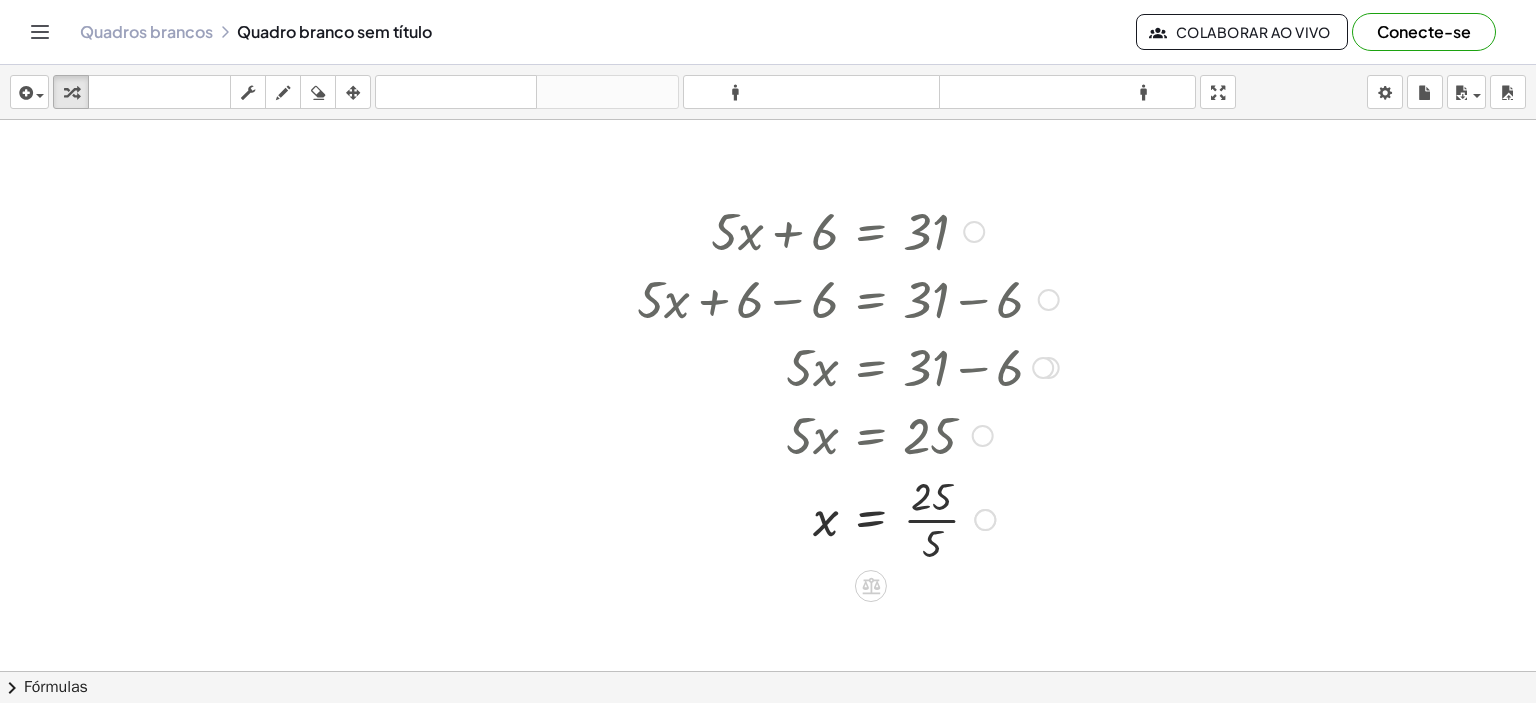 click at bounding box center [848, 518] 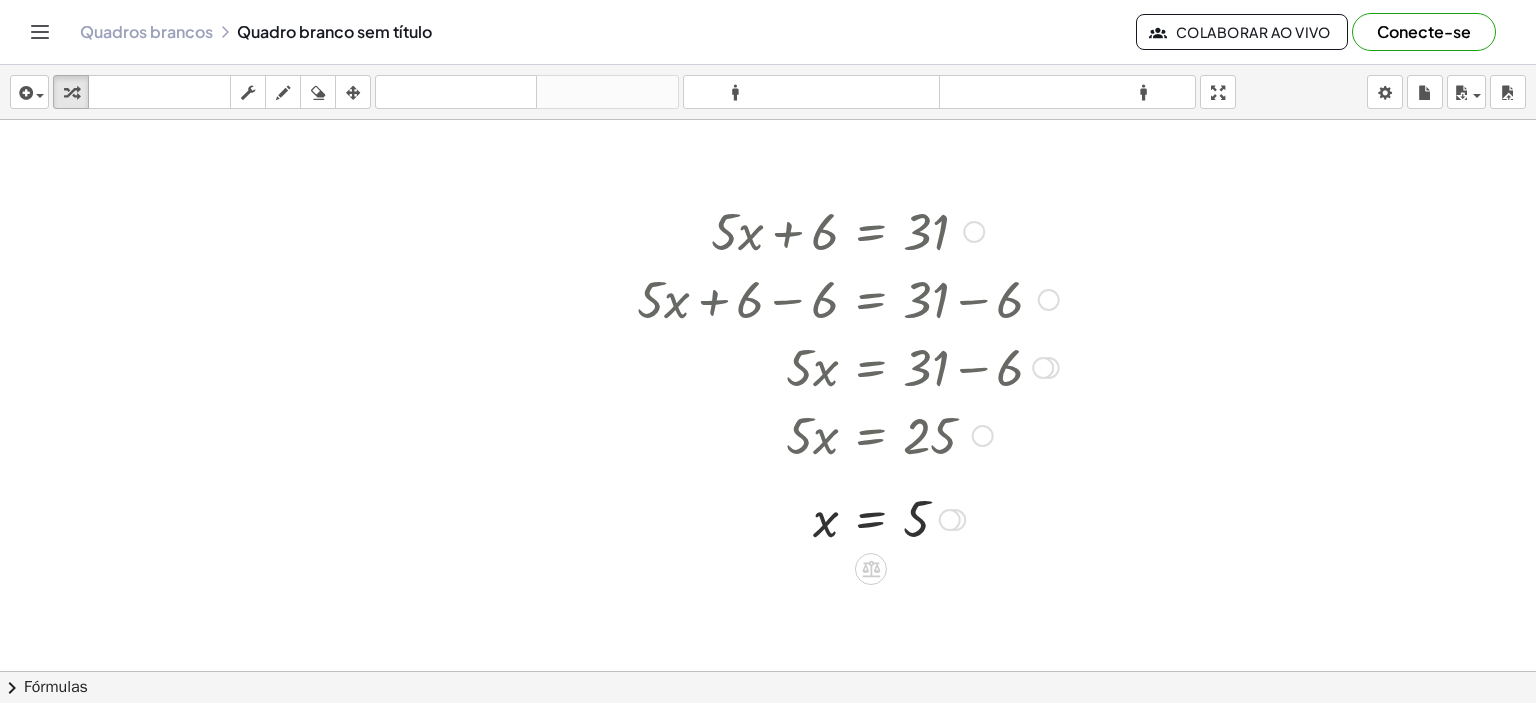click at bounding box center (848, 298) 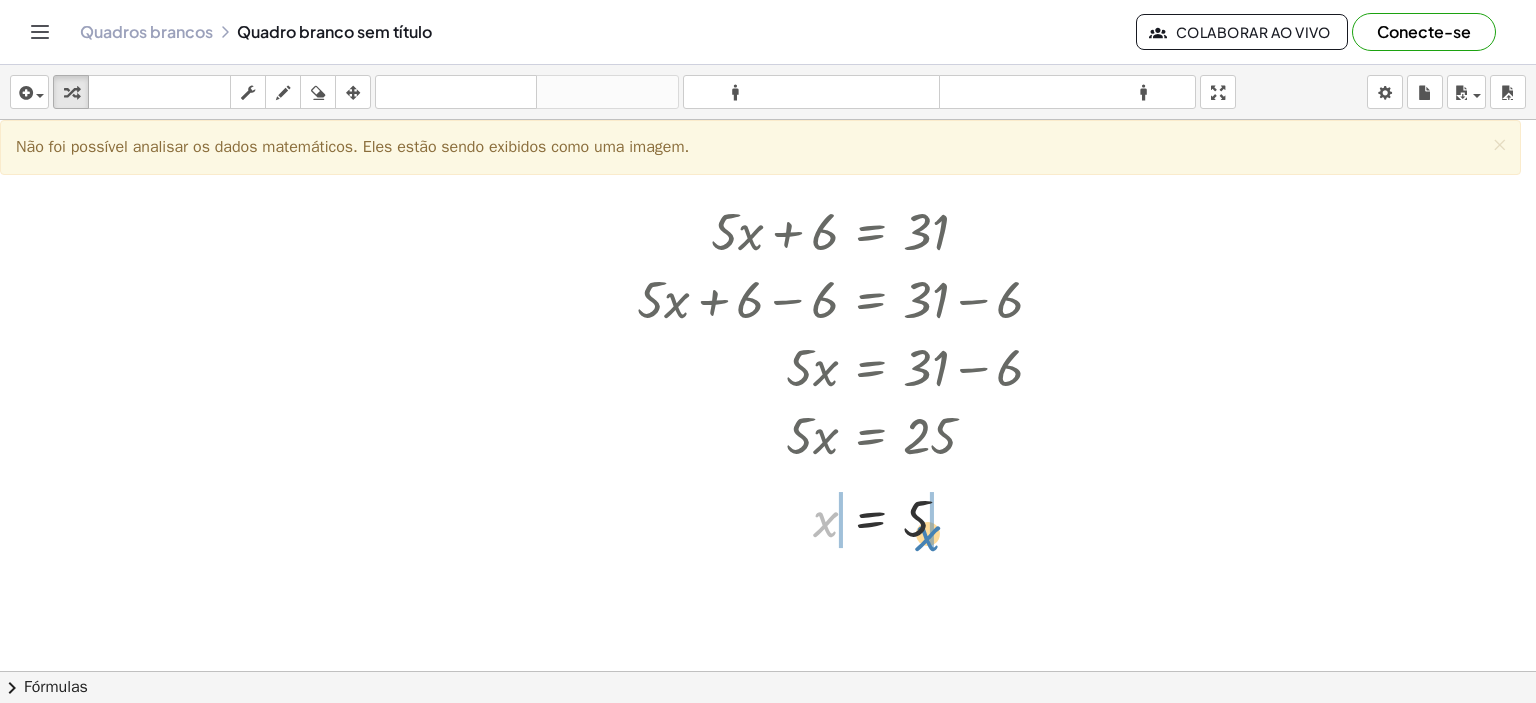 drag, startPoint x: 824, startPoint y: 525, endPoint x: 921, endPoint y: 529, distance: 97.082436 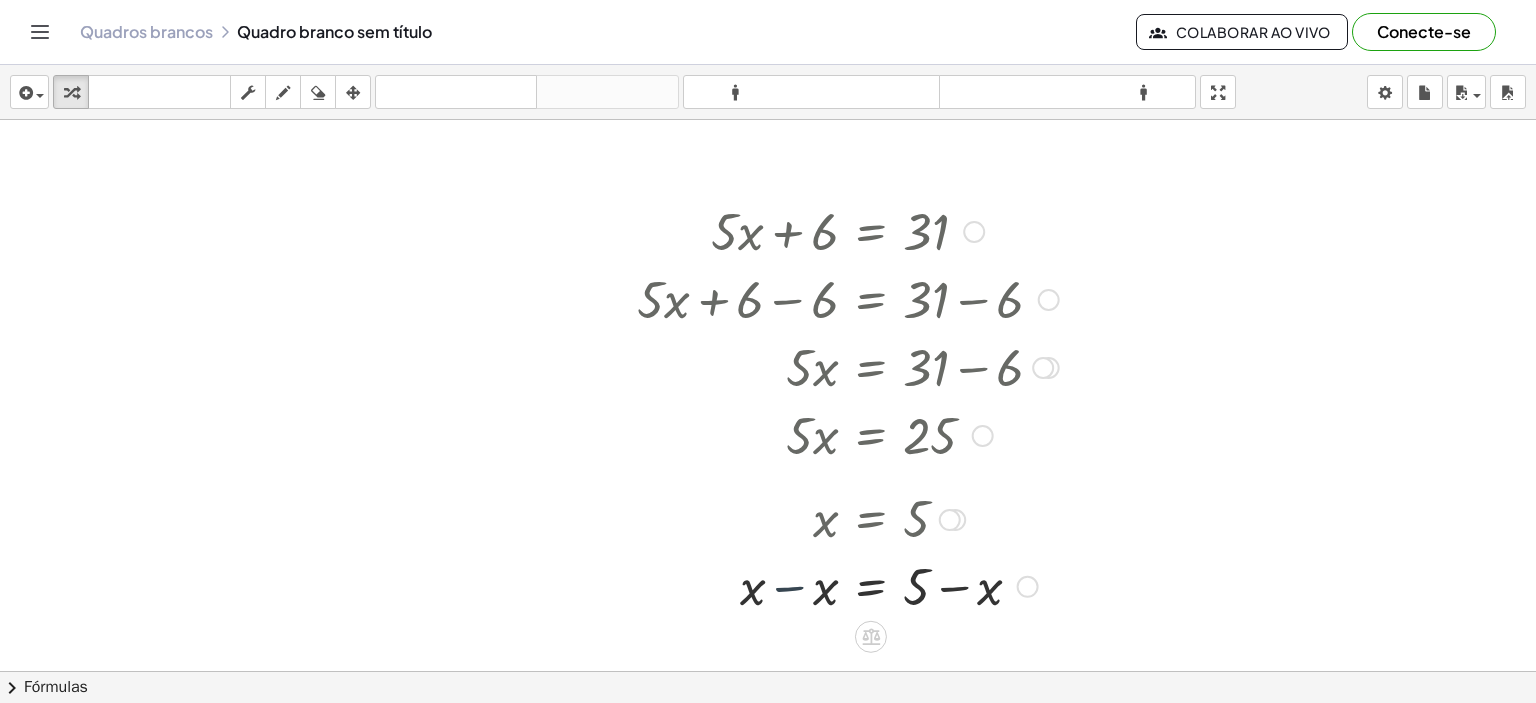 click at bounding box center (848, 585) 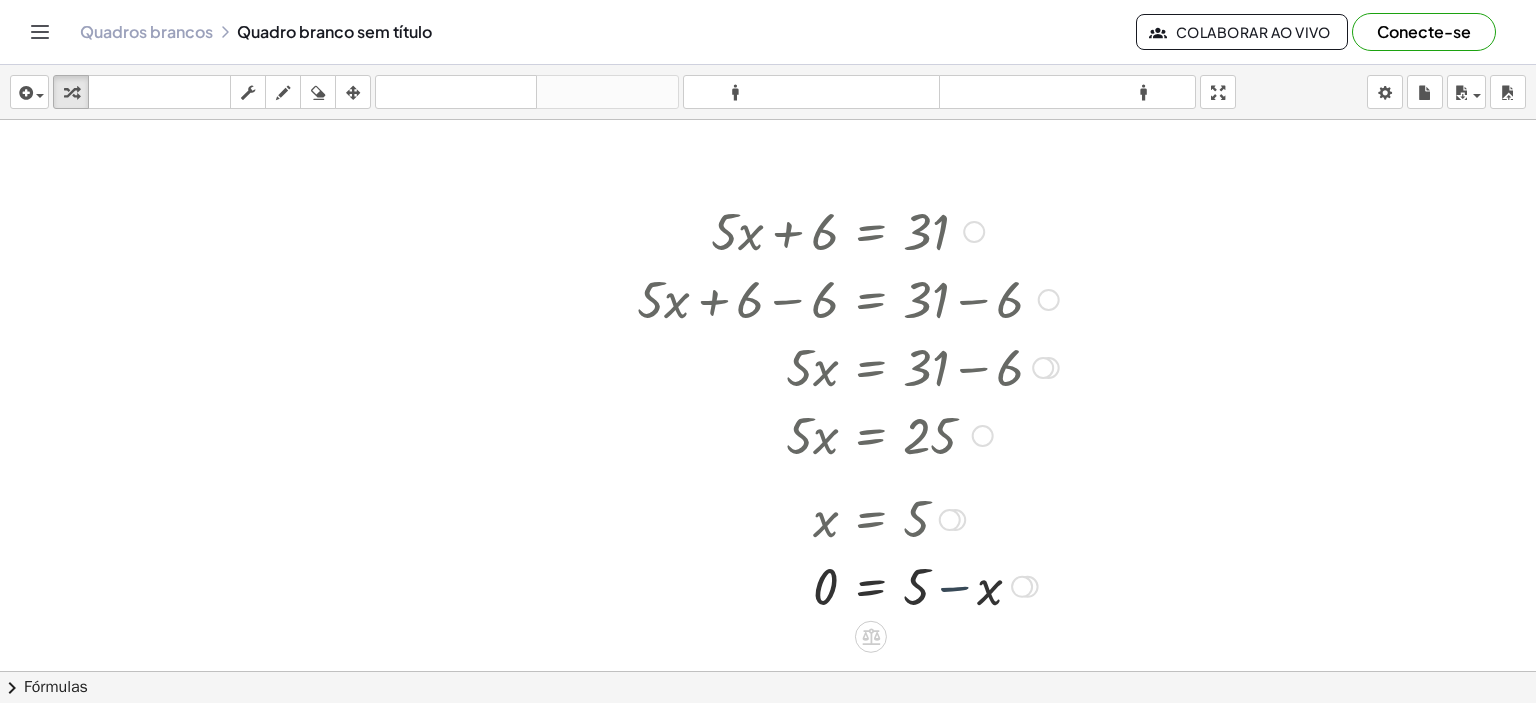 click at bounding box center [848, 585] 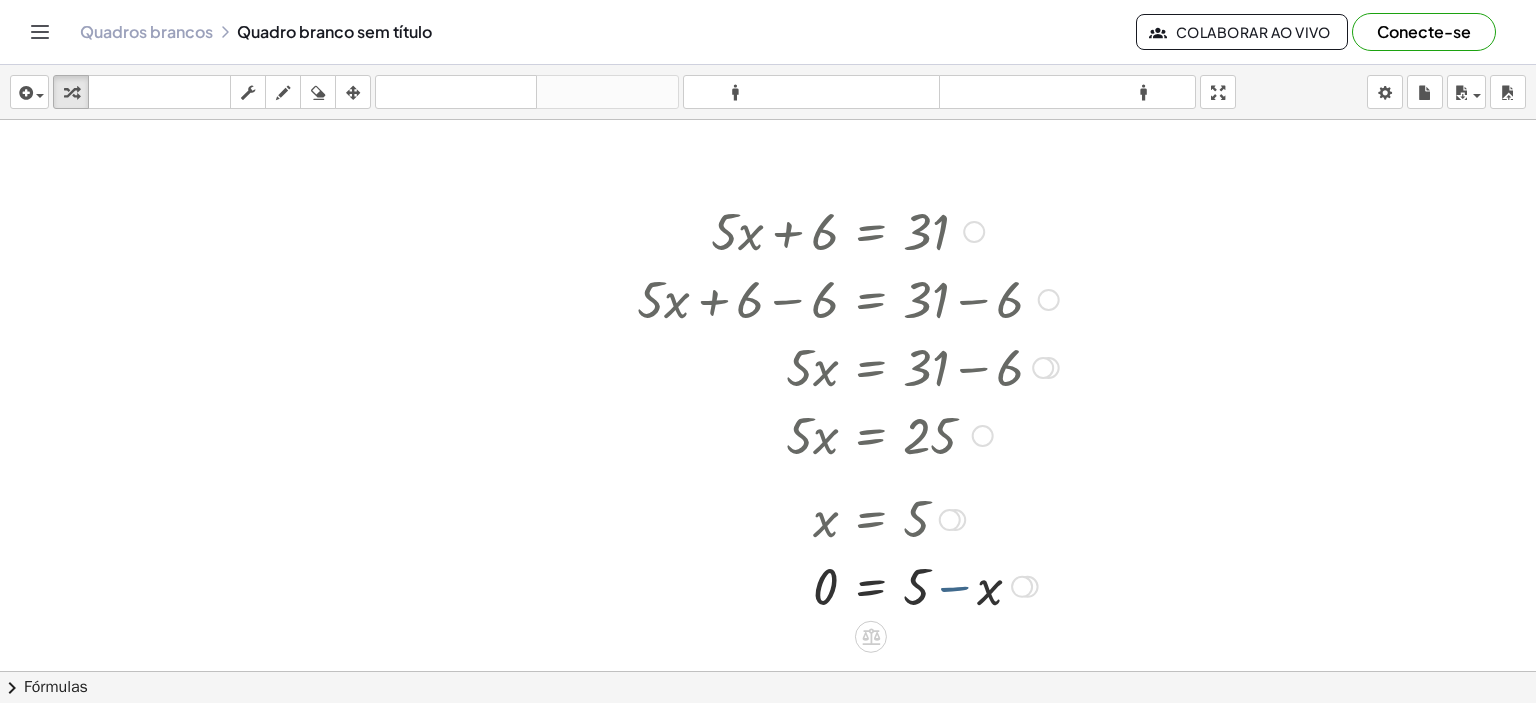 click at bounding box center (848, 585) 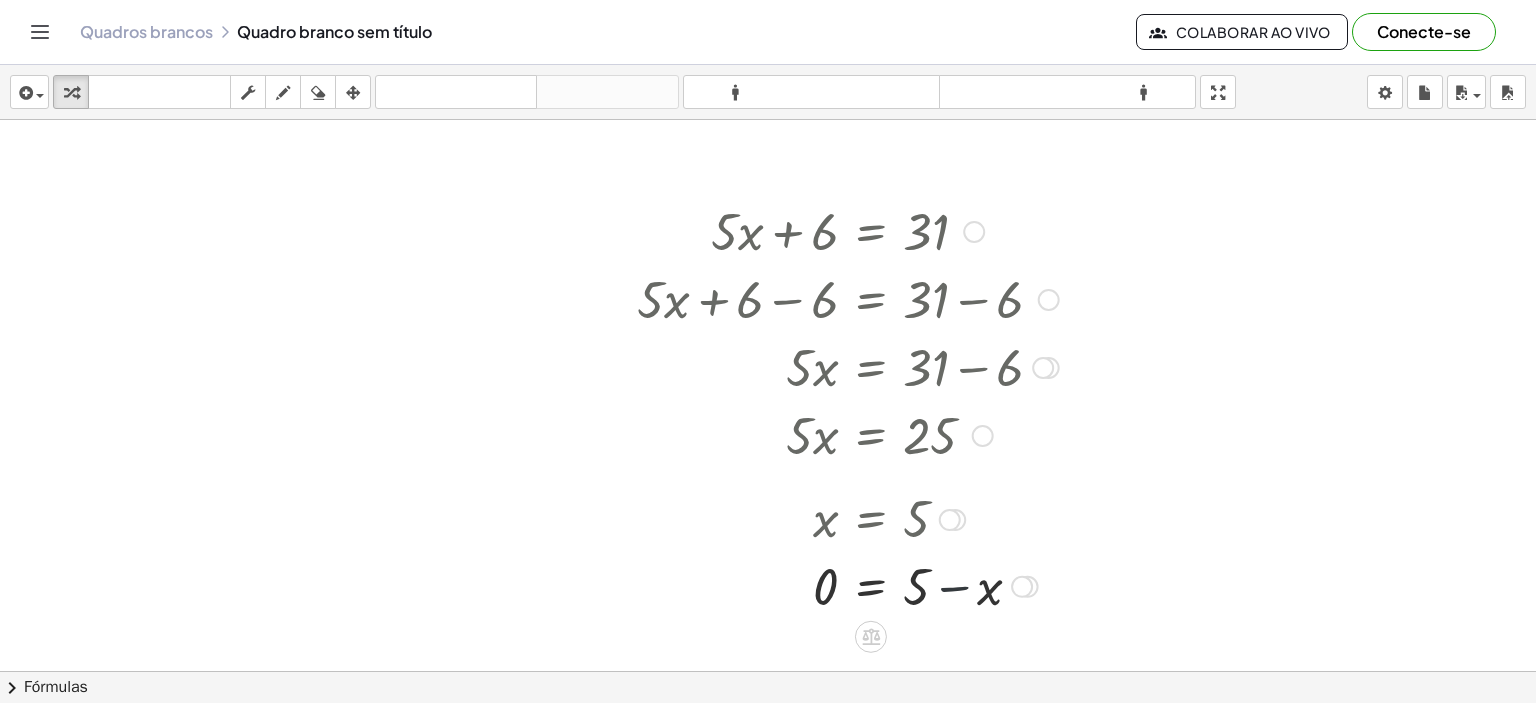 click at bounding box center (848, 585) 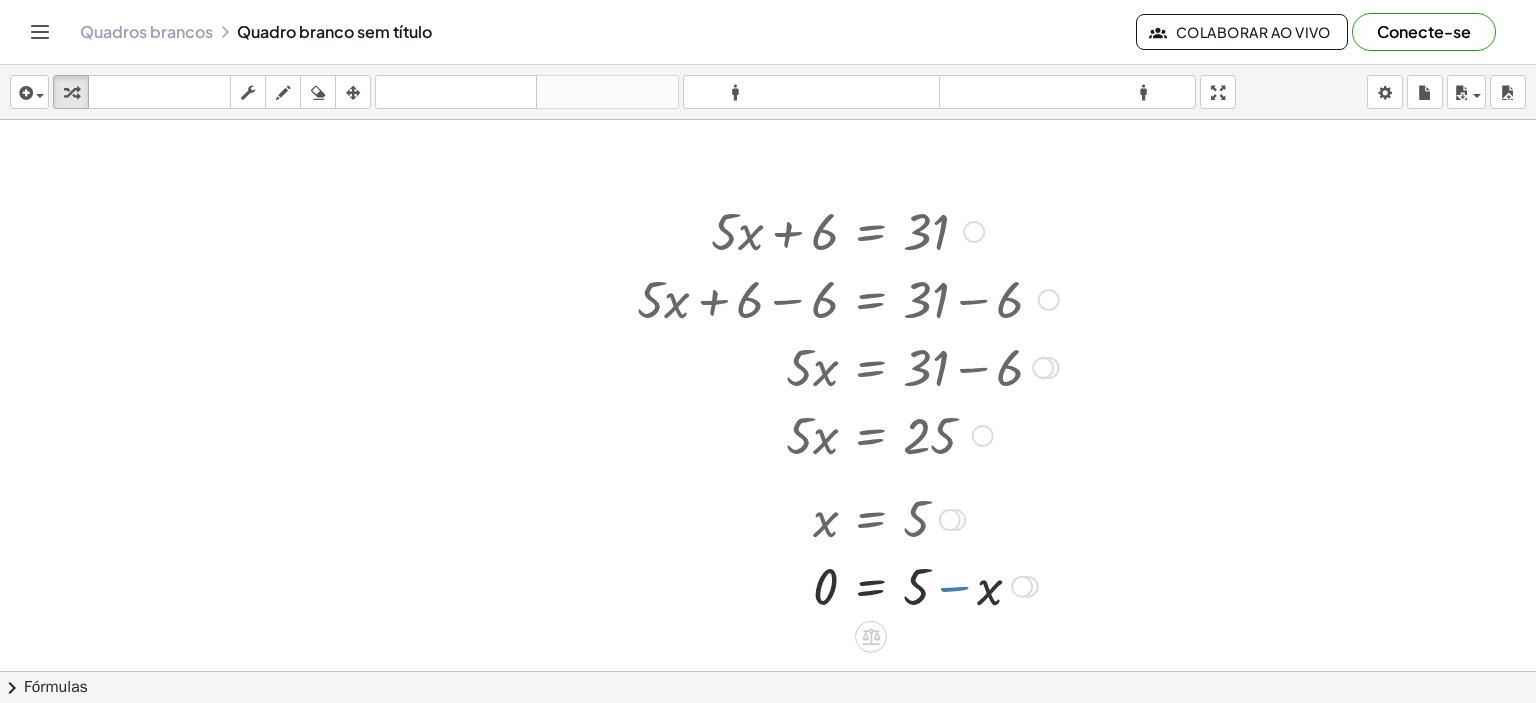 click at bounding box center [848, 585] 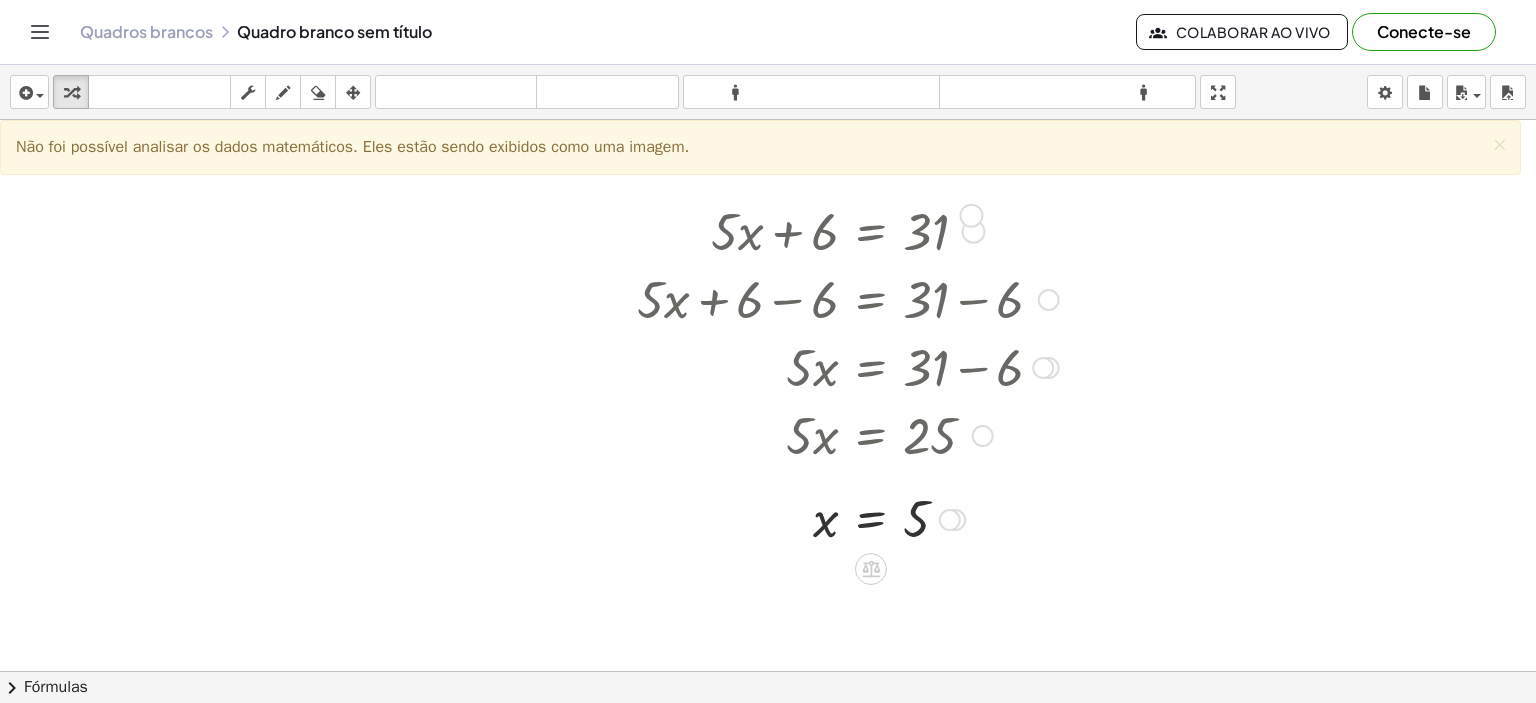 click at bounding box center (974, 232) 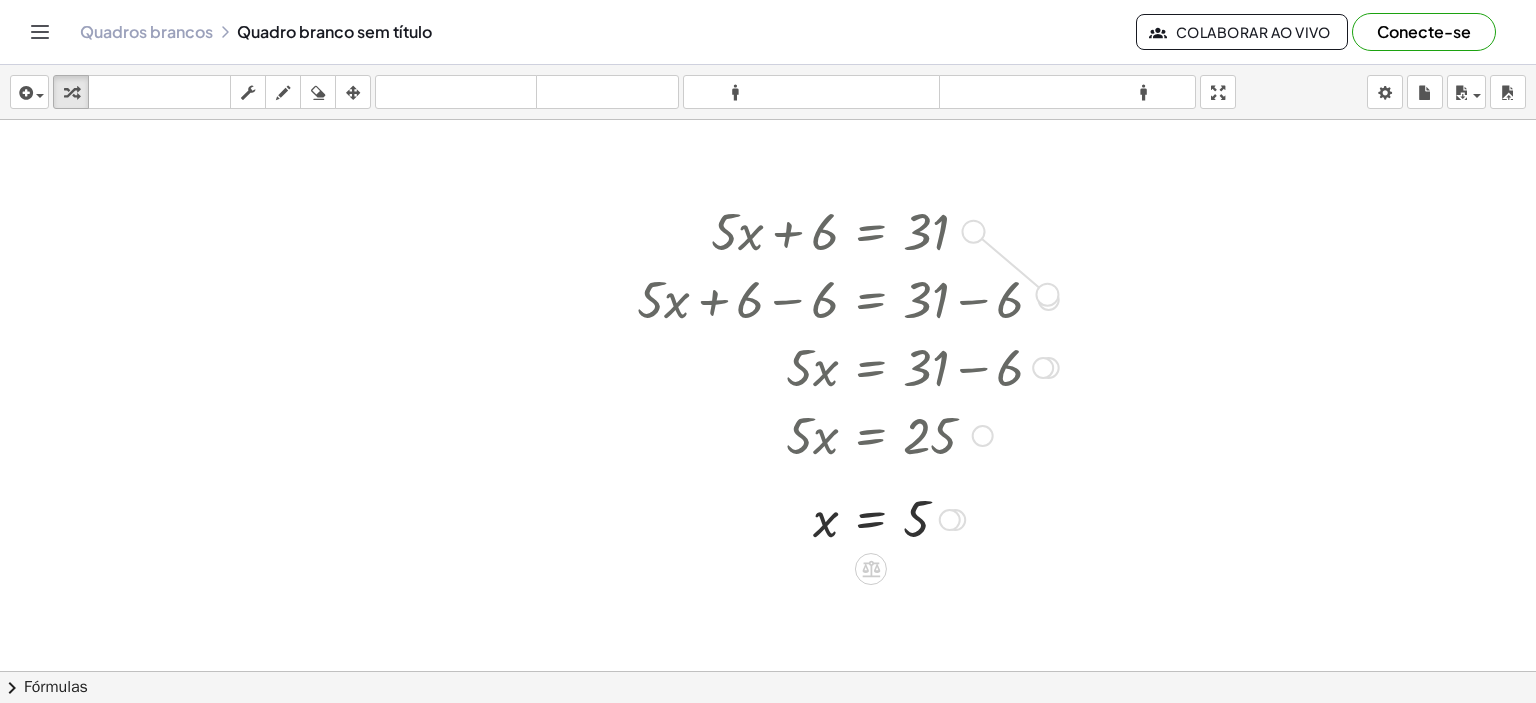 drag, startPoint x: 965, startPoint y: 230, endPoint x: 1046, endPoint y: 294, distance: 103.23275 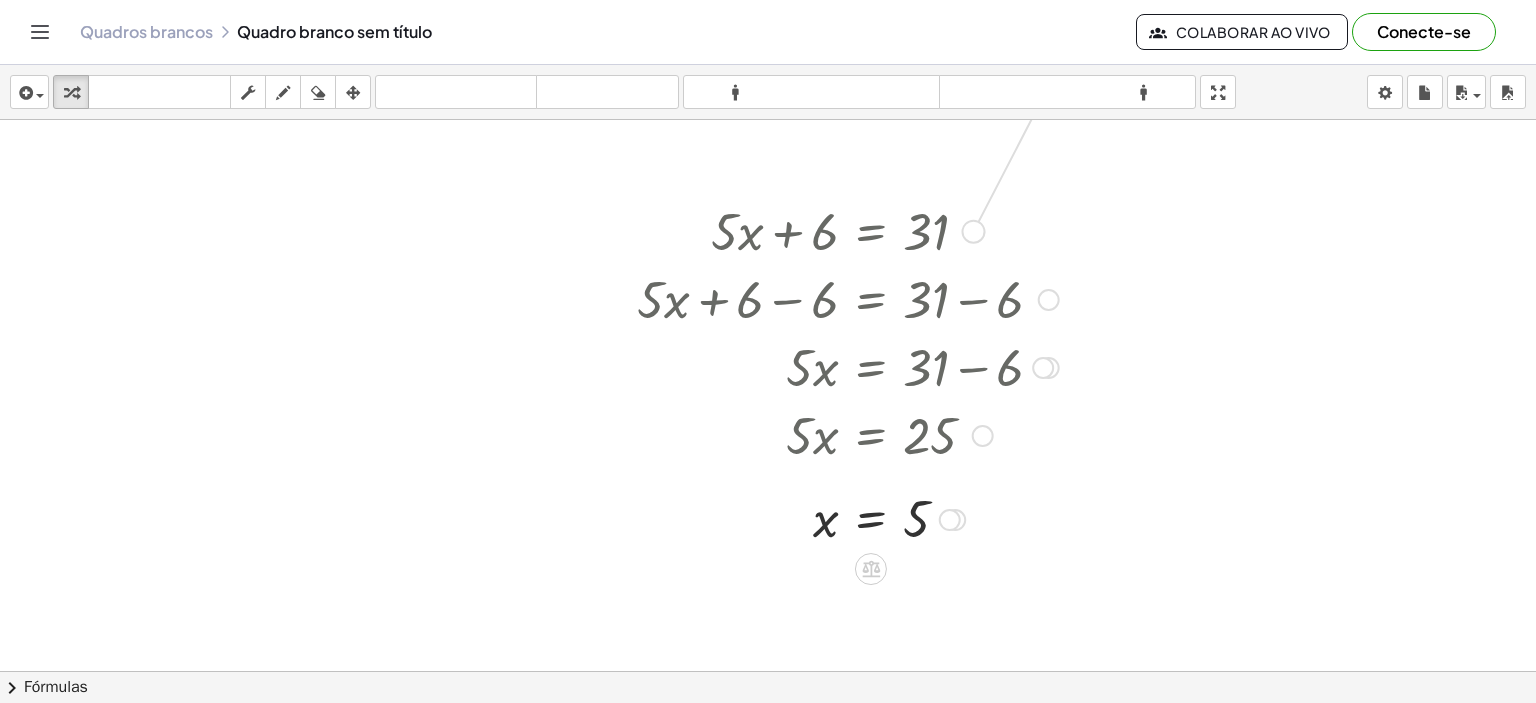 drag, startPoint x: 974, startPoint y: 231, endPoint x: 1535, endPoint y: 26, distance: 597.28217 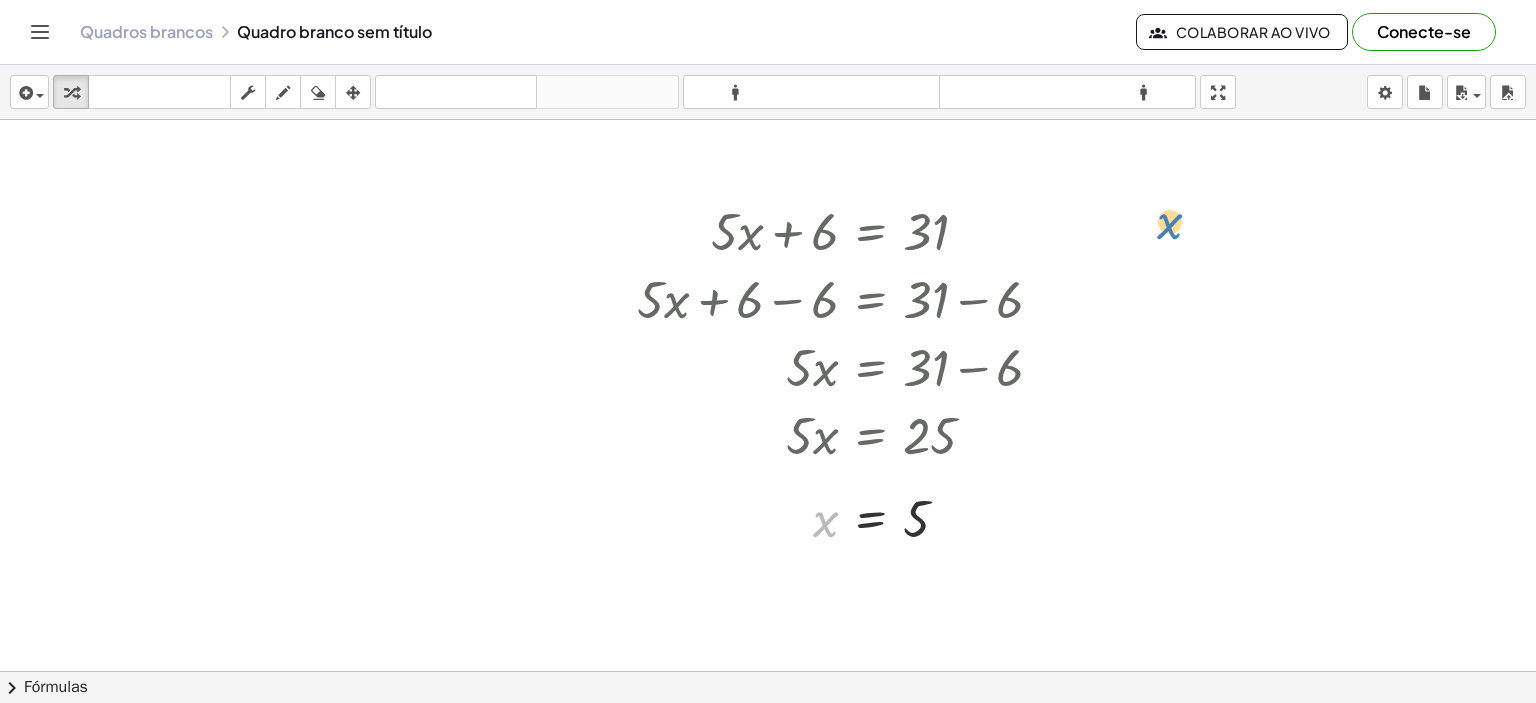 drag, startPoint x: 407, startPoint y: 458, endPoint x: 808, endPoint y: 374, distance: 409.70355 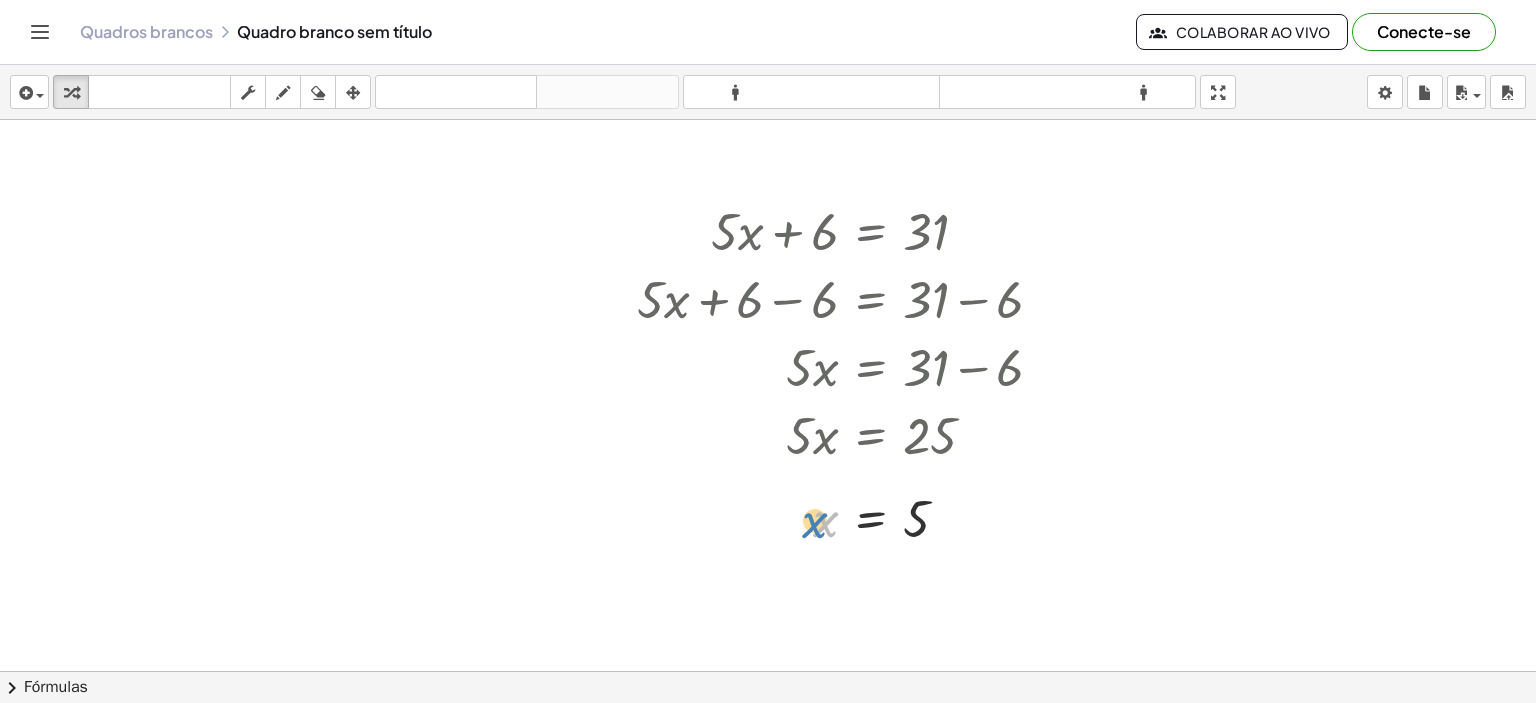 click at bounding box center (848, 518) 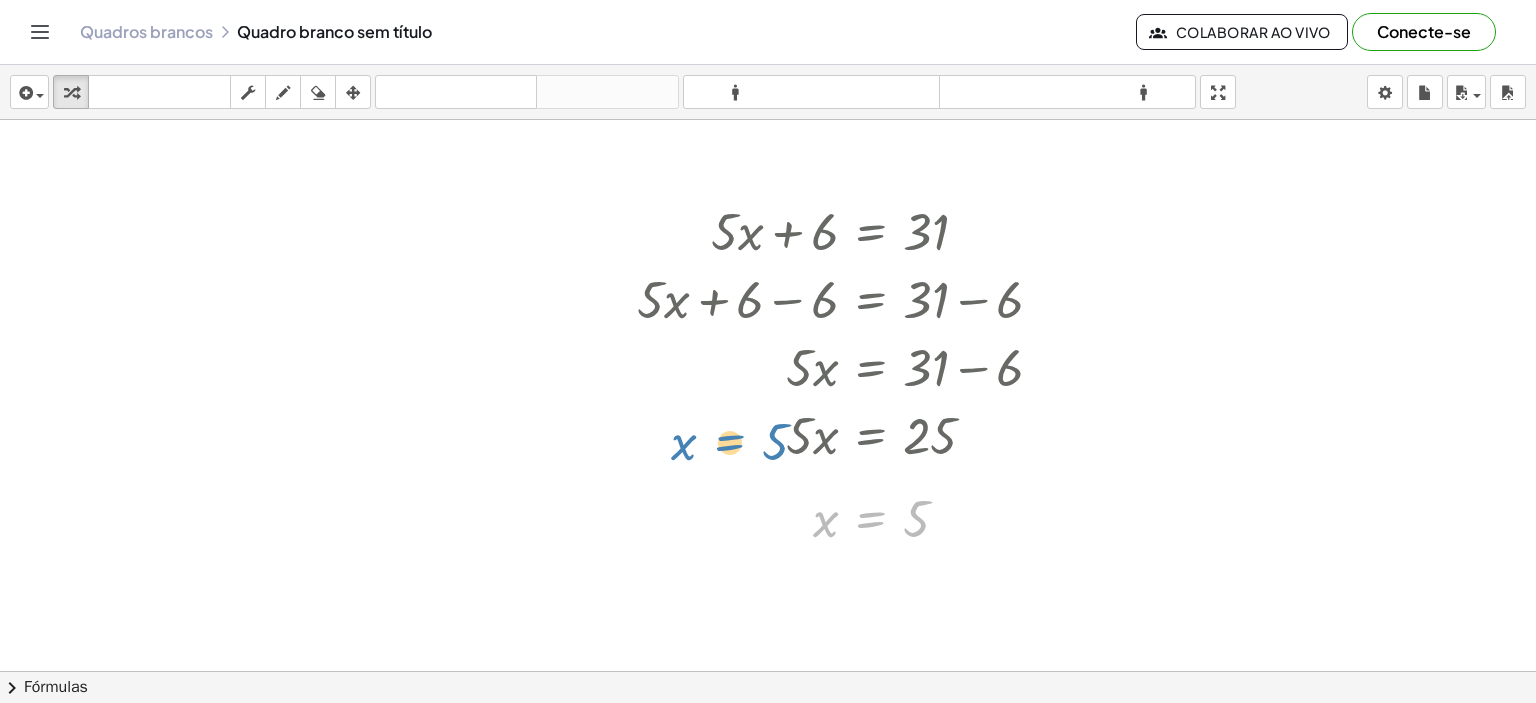 drag, startPoint x: 896, startPoint y: 513, endPoint x: 798, endPoint y: 426, distance: 131.04579 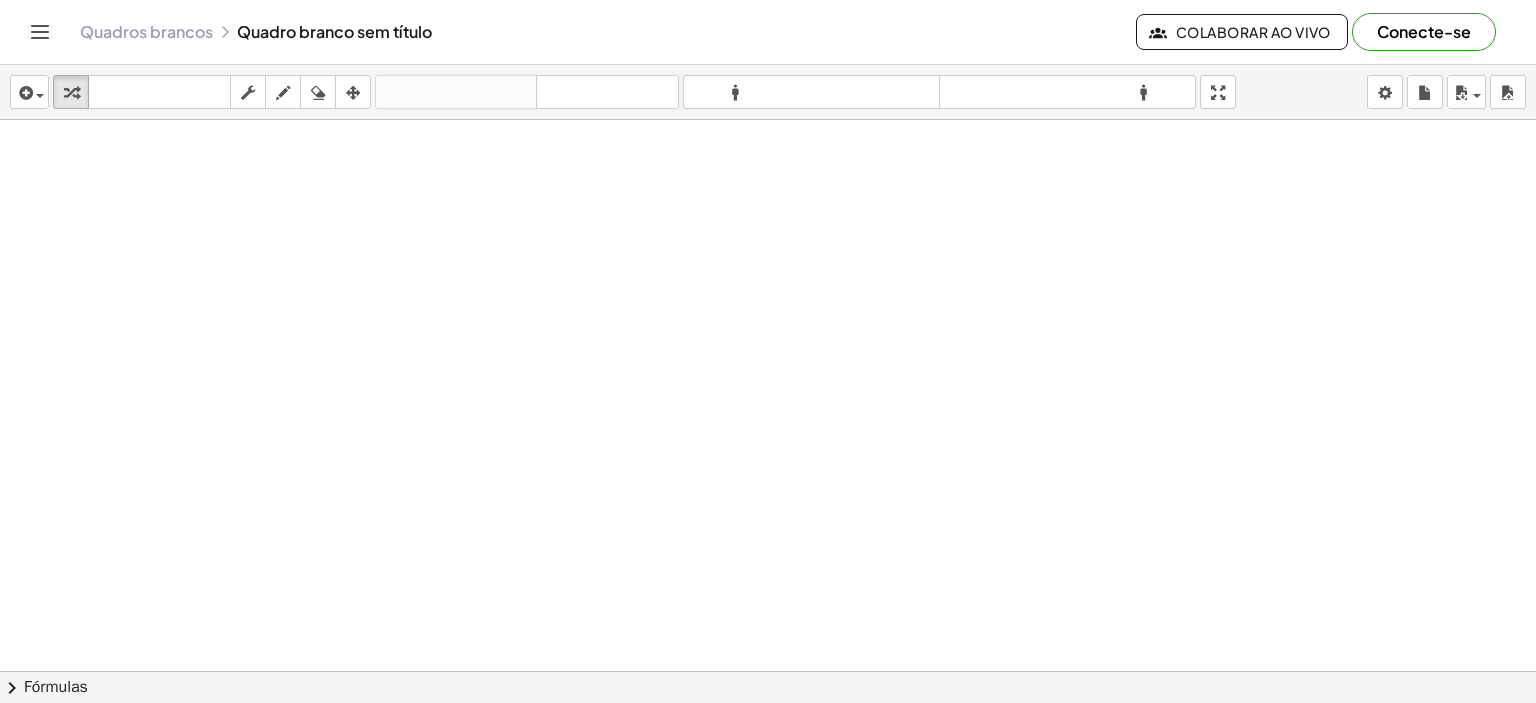 click at bounding box center [768, 271] 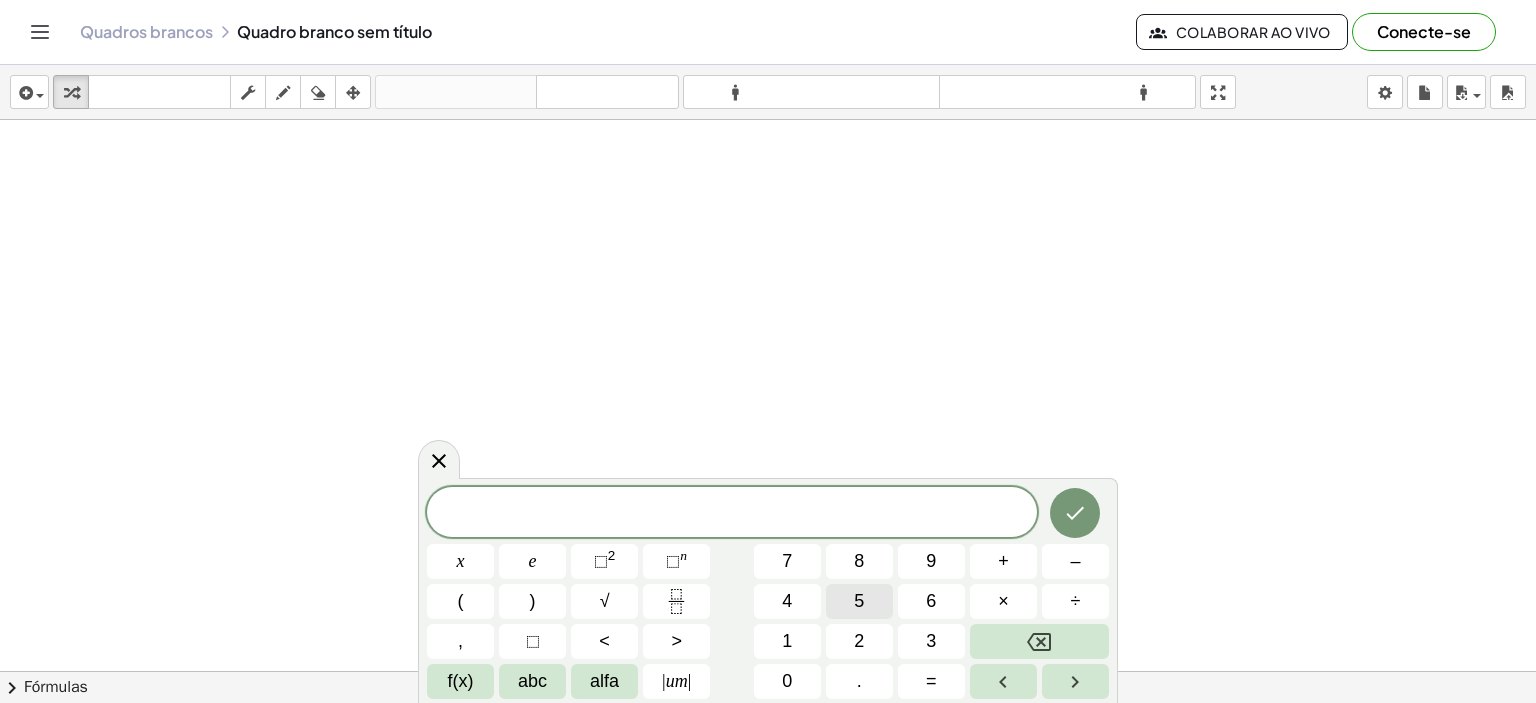 click on "5" at bounding box center (859, 601) 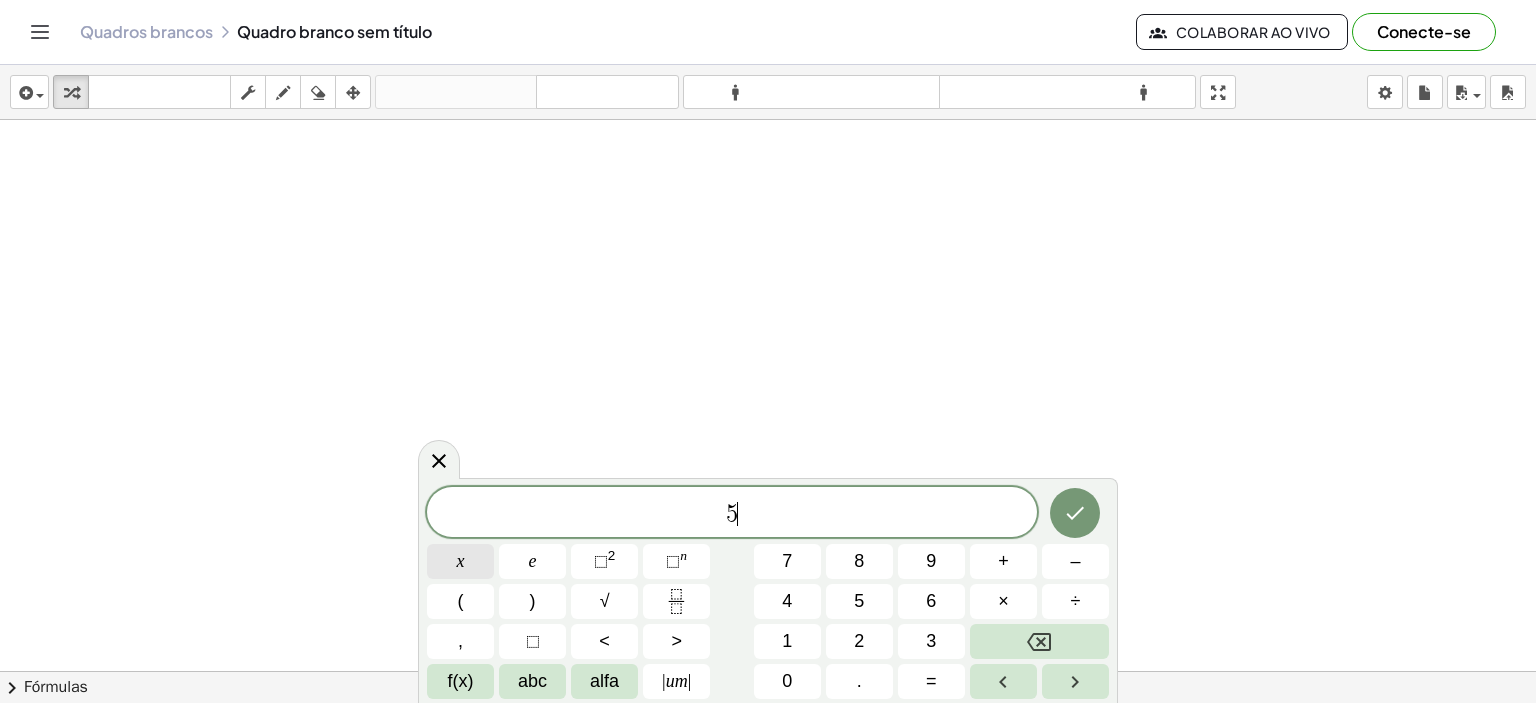 click on "x" at bounding box center [460, 561] 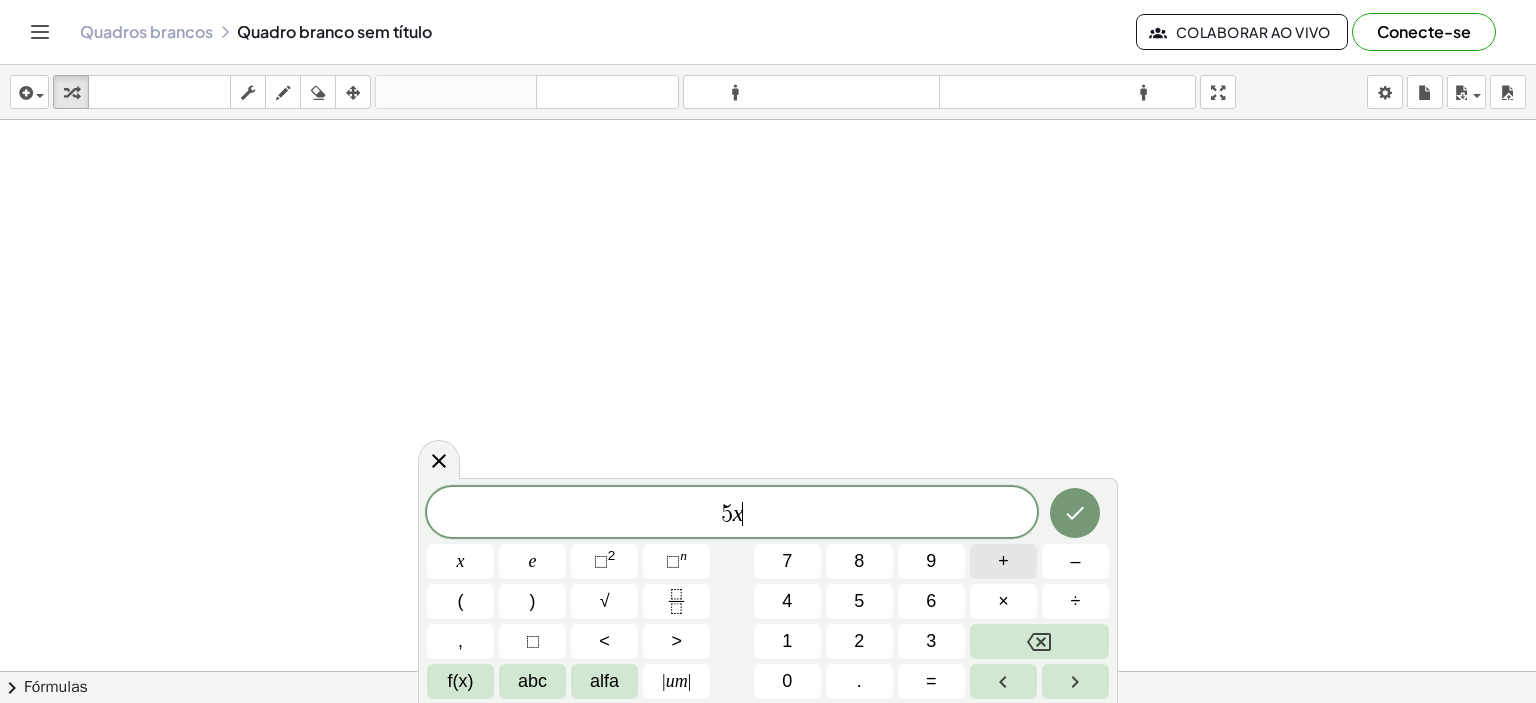click on "+" at bounding box center [1003, 561] 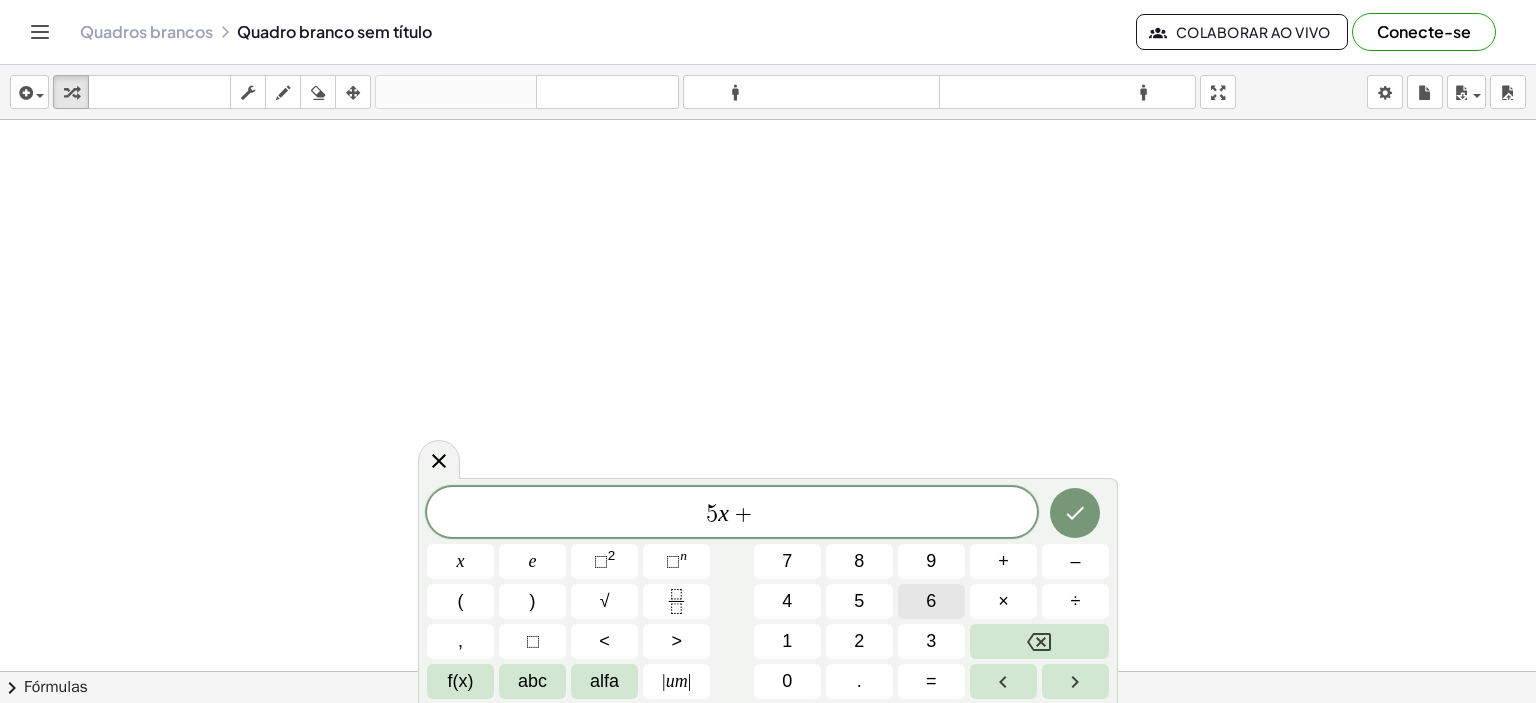 click on "6" at bounding box center [931, 601] 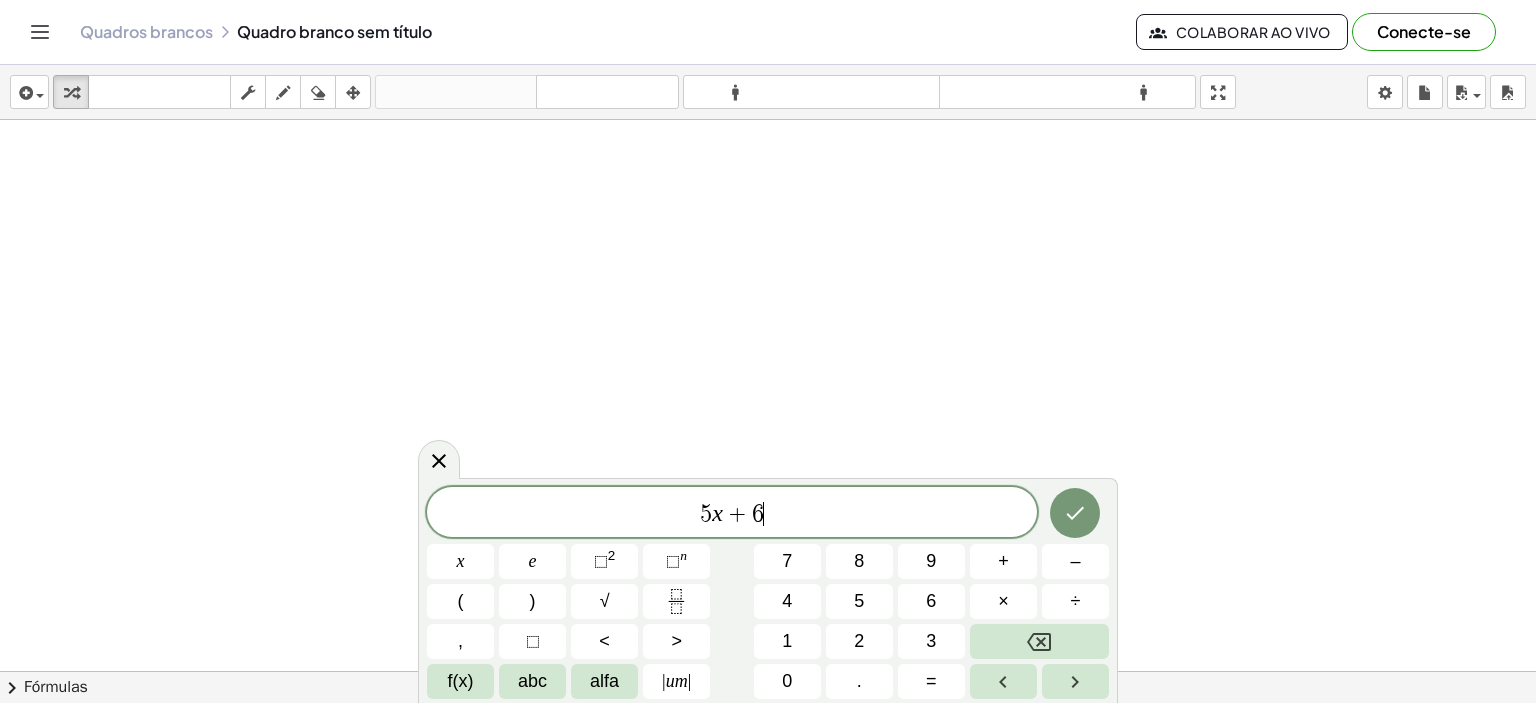 drag, startPoint x: 932, startPoint y: 675, endPoint x: 1468, endPoint y: 313, distance: 646.7921 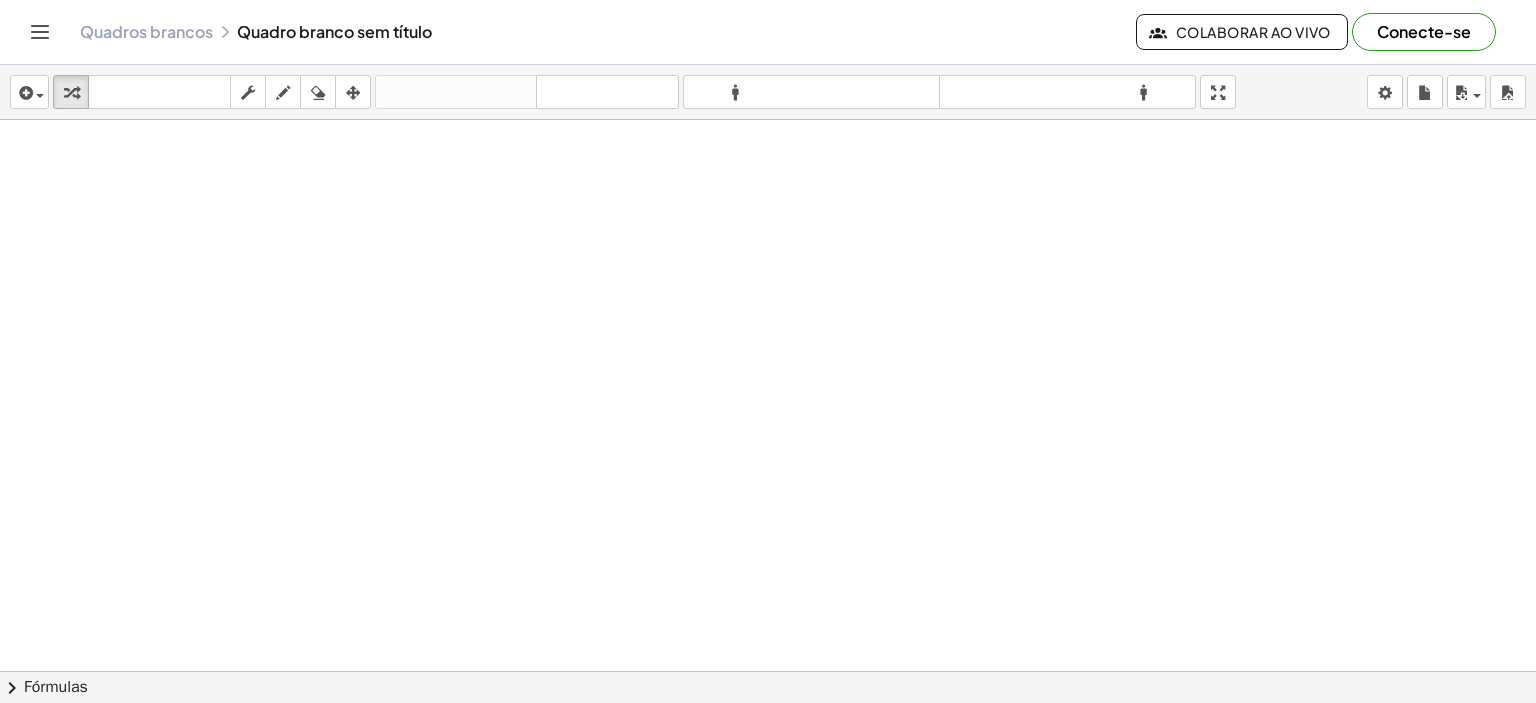 drag, startPoint x: 855, startPoint y: 371, endPoint x: 852, endPoint y: 542, distance: 171.0263 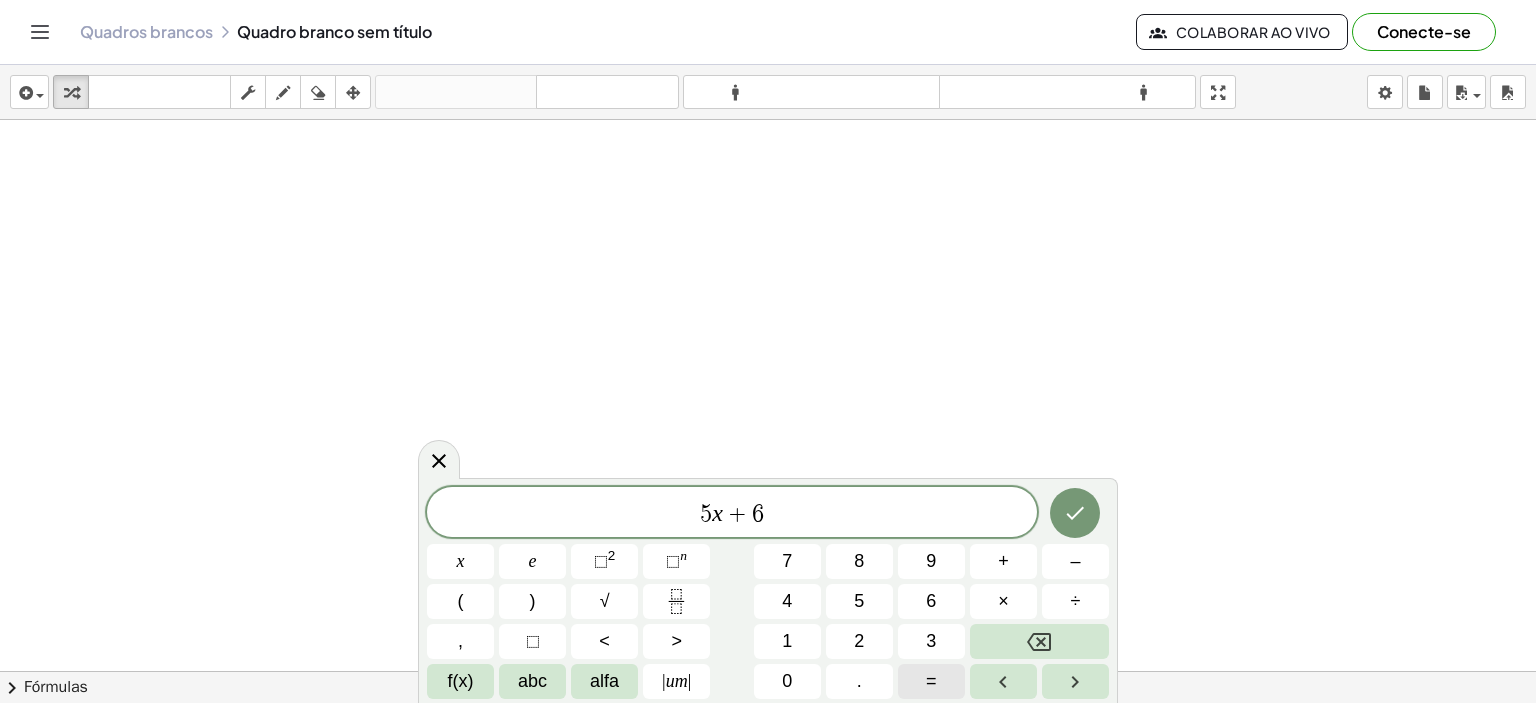 click on "=" at bounding box center (931, 681) 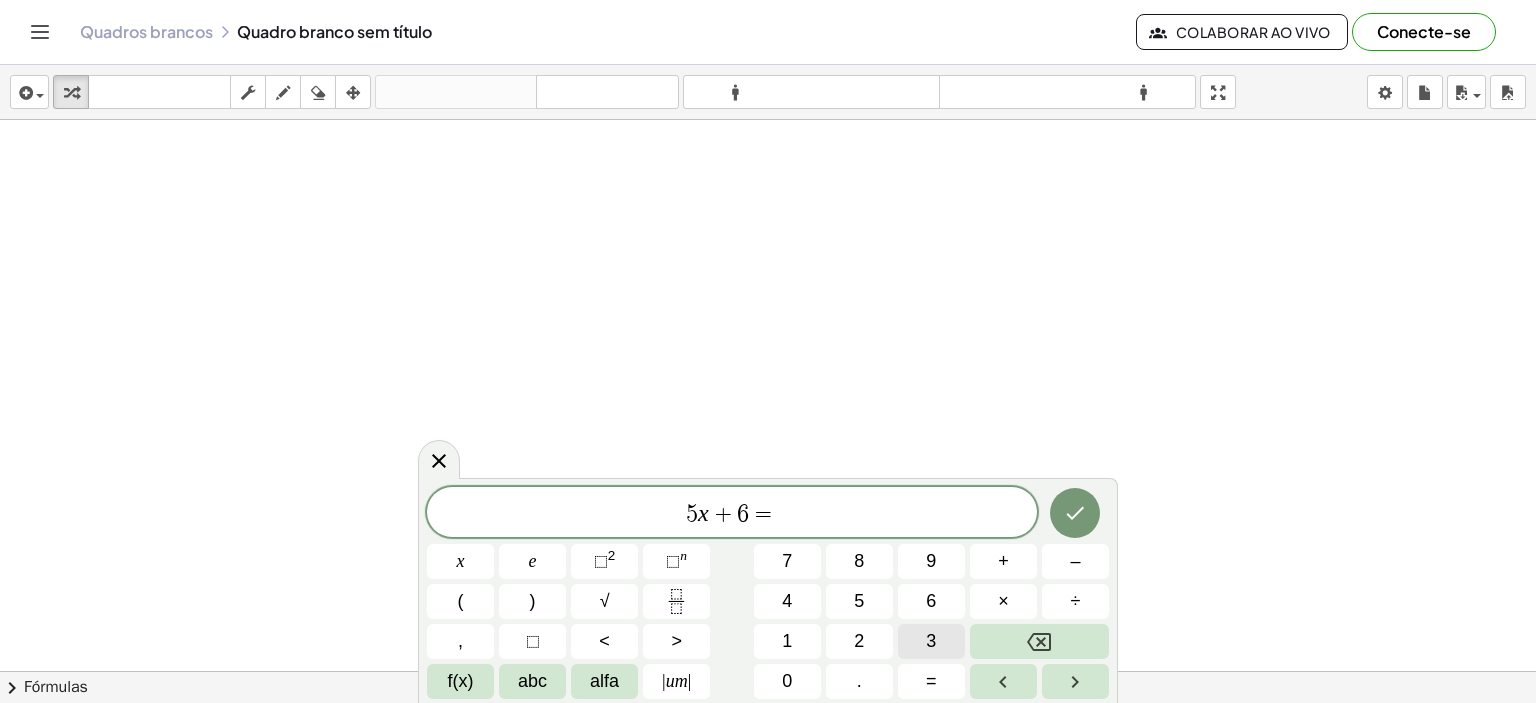 click on "3" at bounding box center [931, 641] 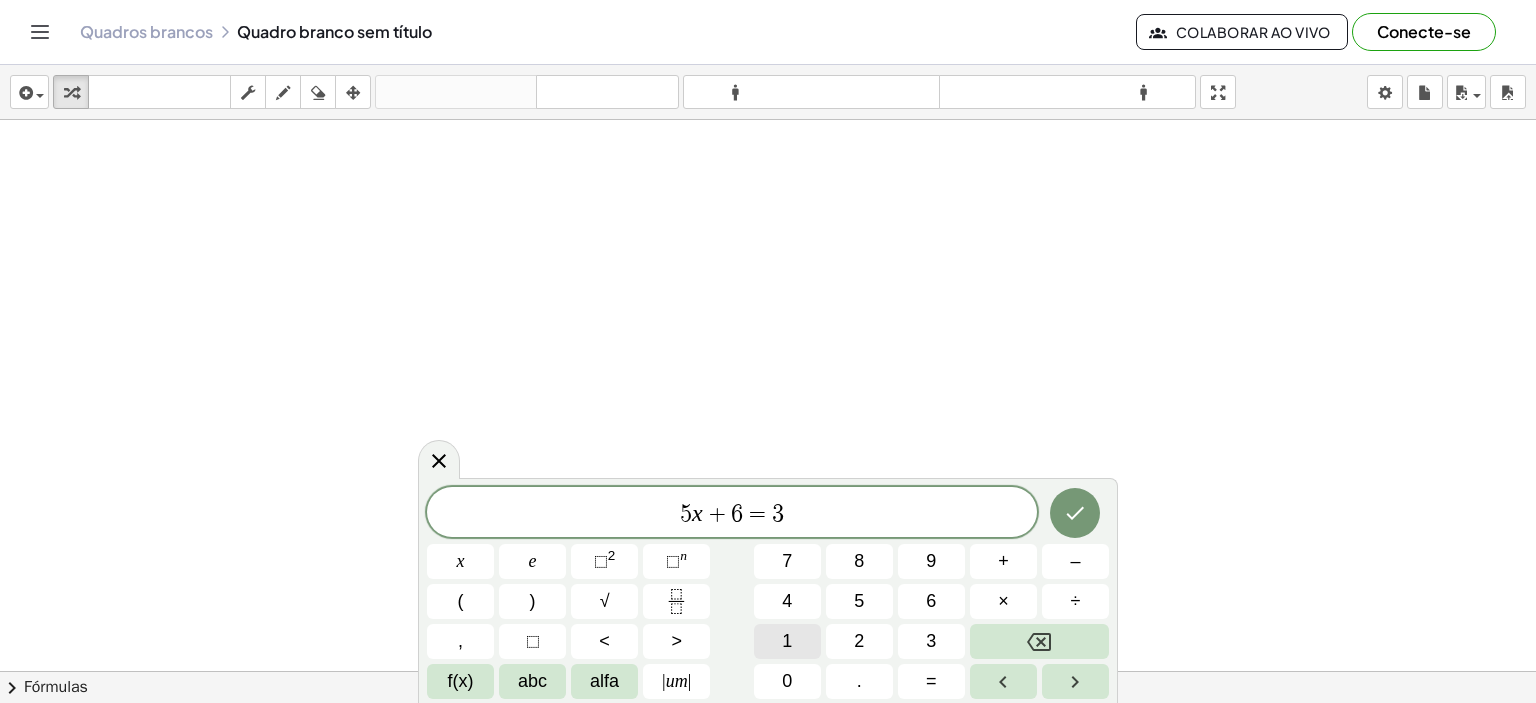 click on "5 x + 6 = 3 x e ⬚  2 ⬚  n 7 8 9 + – ( ) √ 4 5 6 × ÷ , ⬚ < > 1 2 3 f(x) abc alfa |  um  | 0 . =" at bounding box center (768, 593) 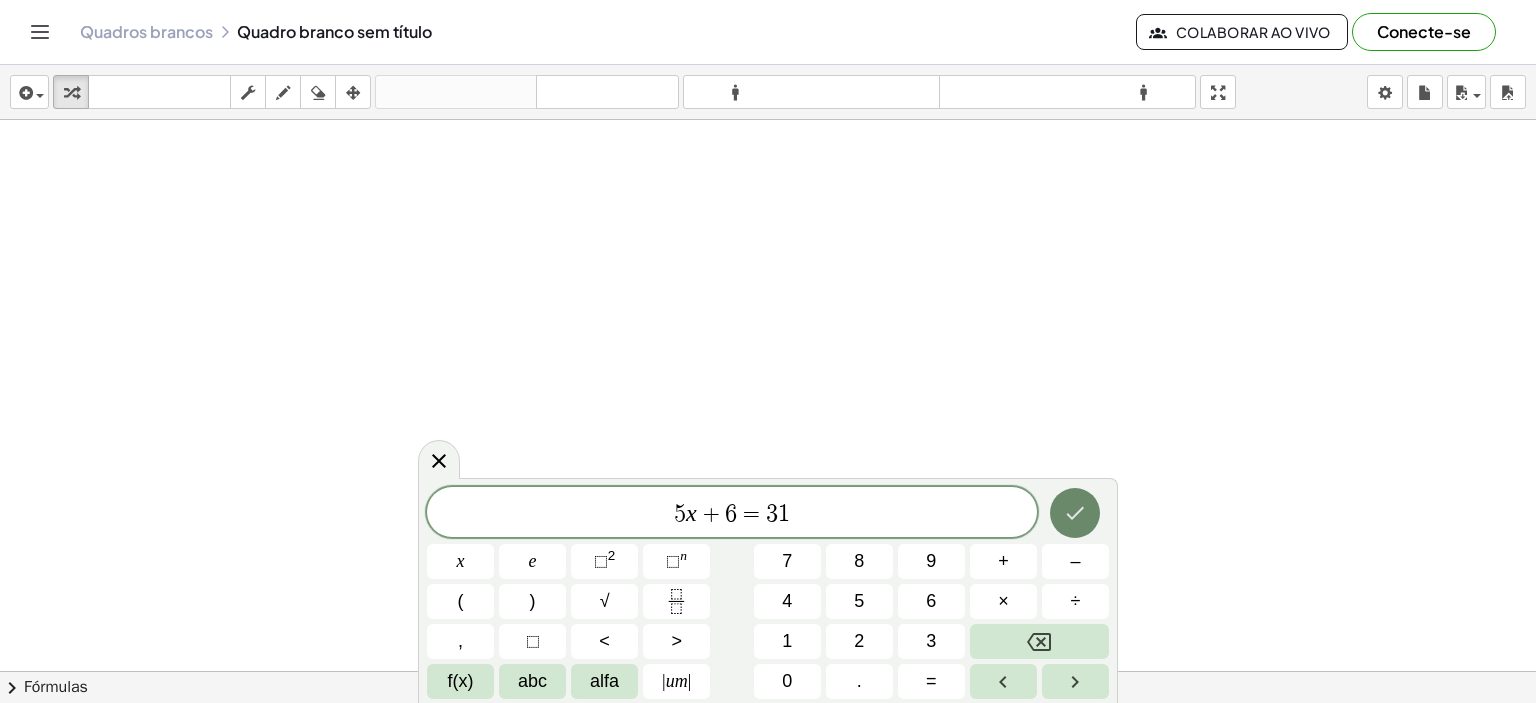click at bounding box center (1075, 513) 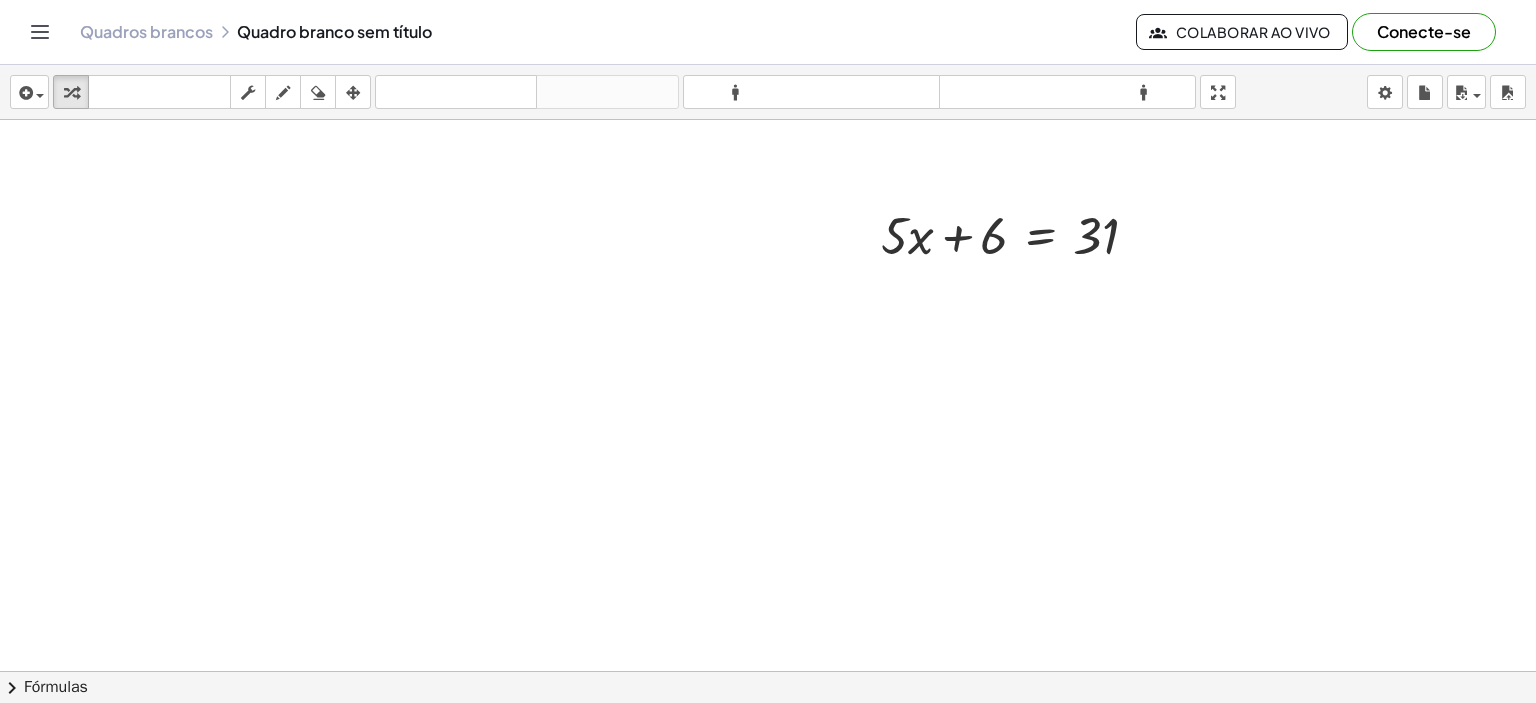 scroll, scrollTop: 752, scrollLeft: 0, axis: vertical 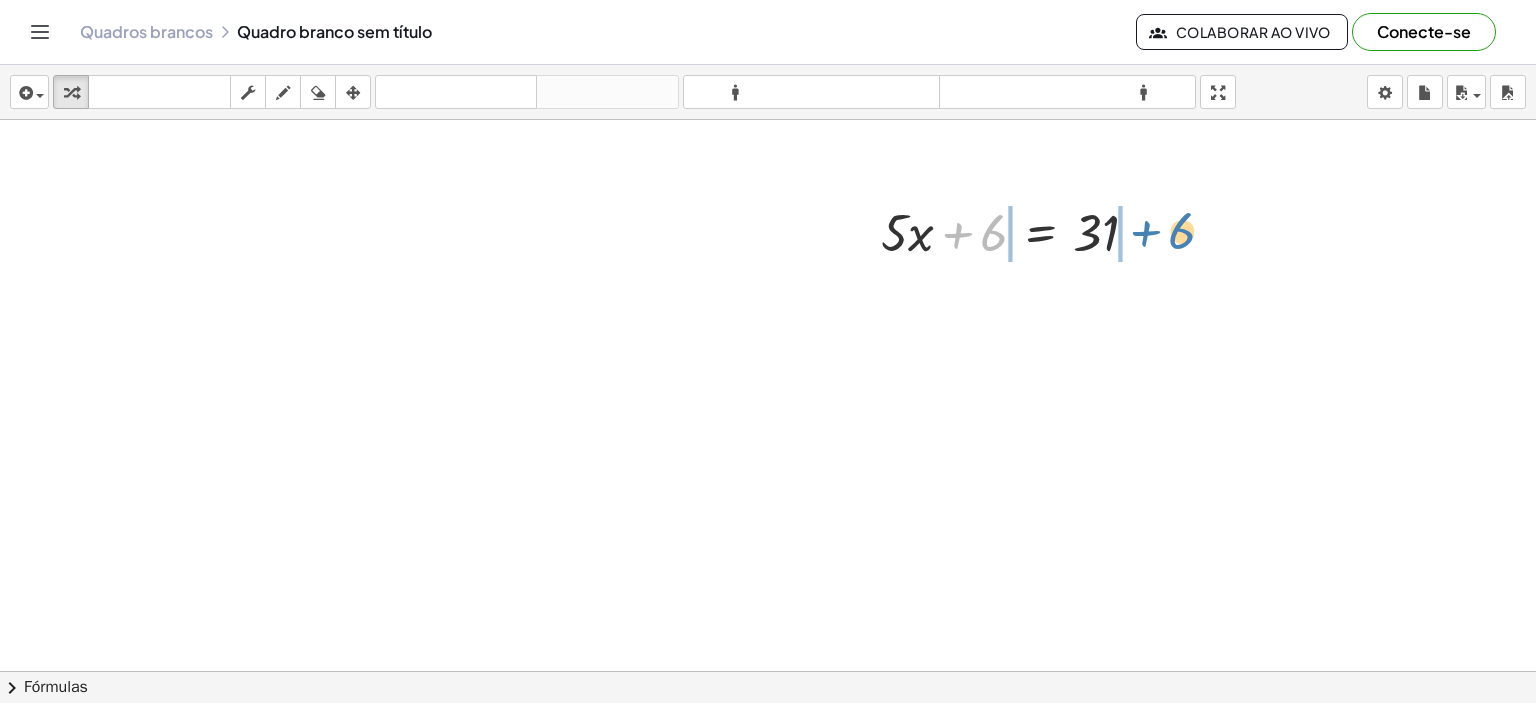 drag, startPoint x: 985, startPoint y: 223, endPoint x: 1173, endPoint y: 219, distance: 188.04254 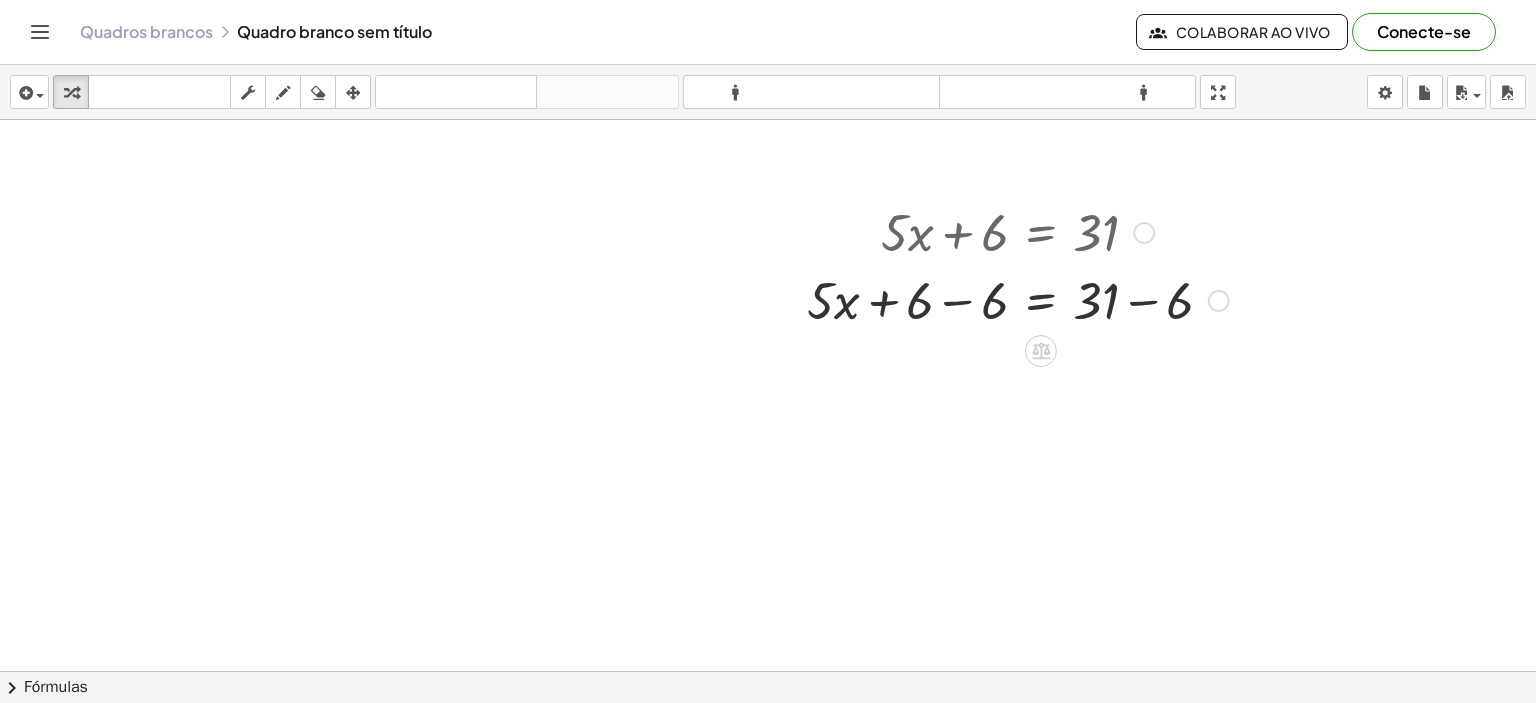 click at bounding box center [1018, 299] 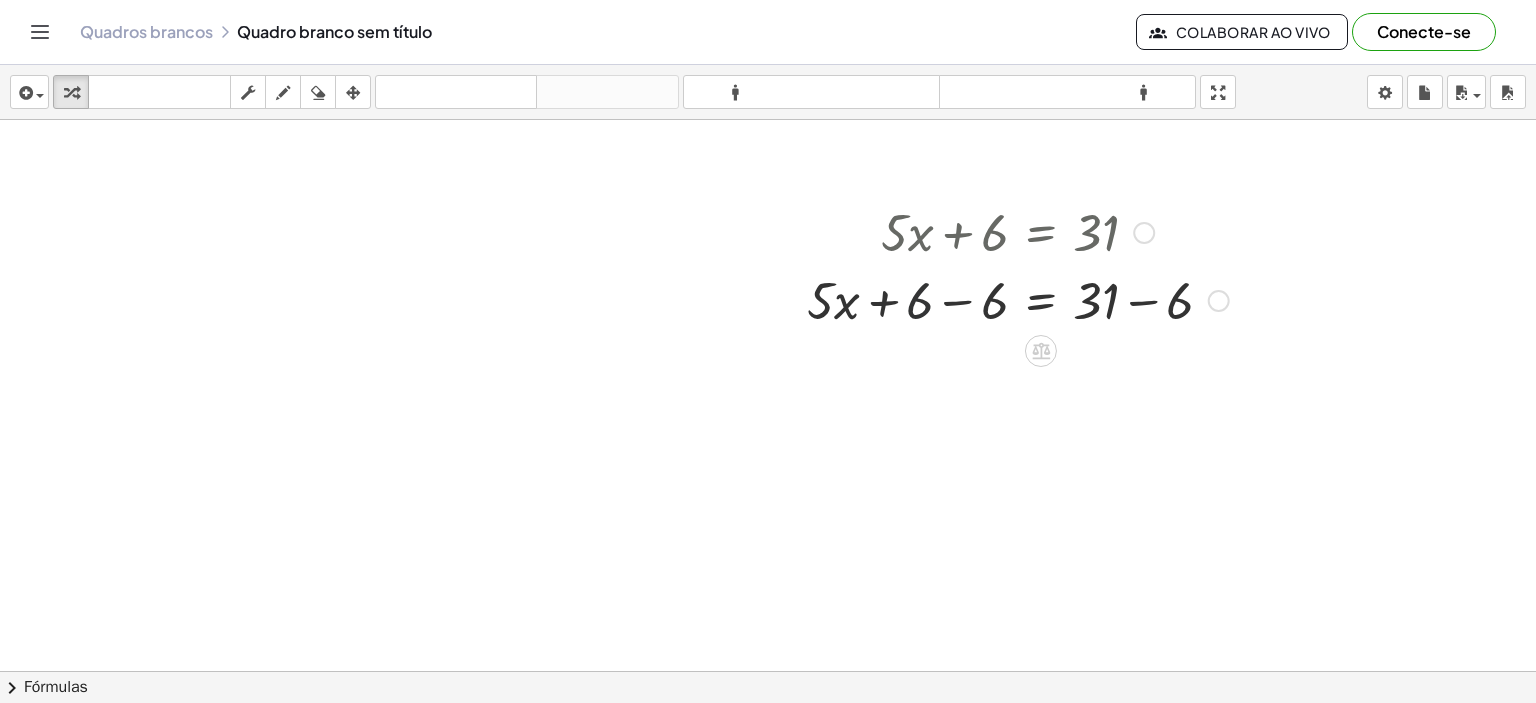 click at bounding box center (1018, 299) 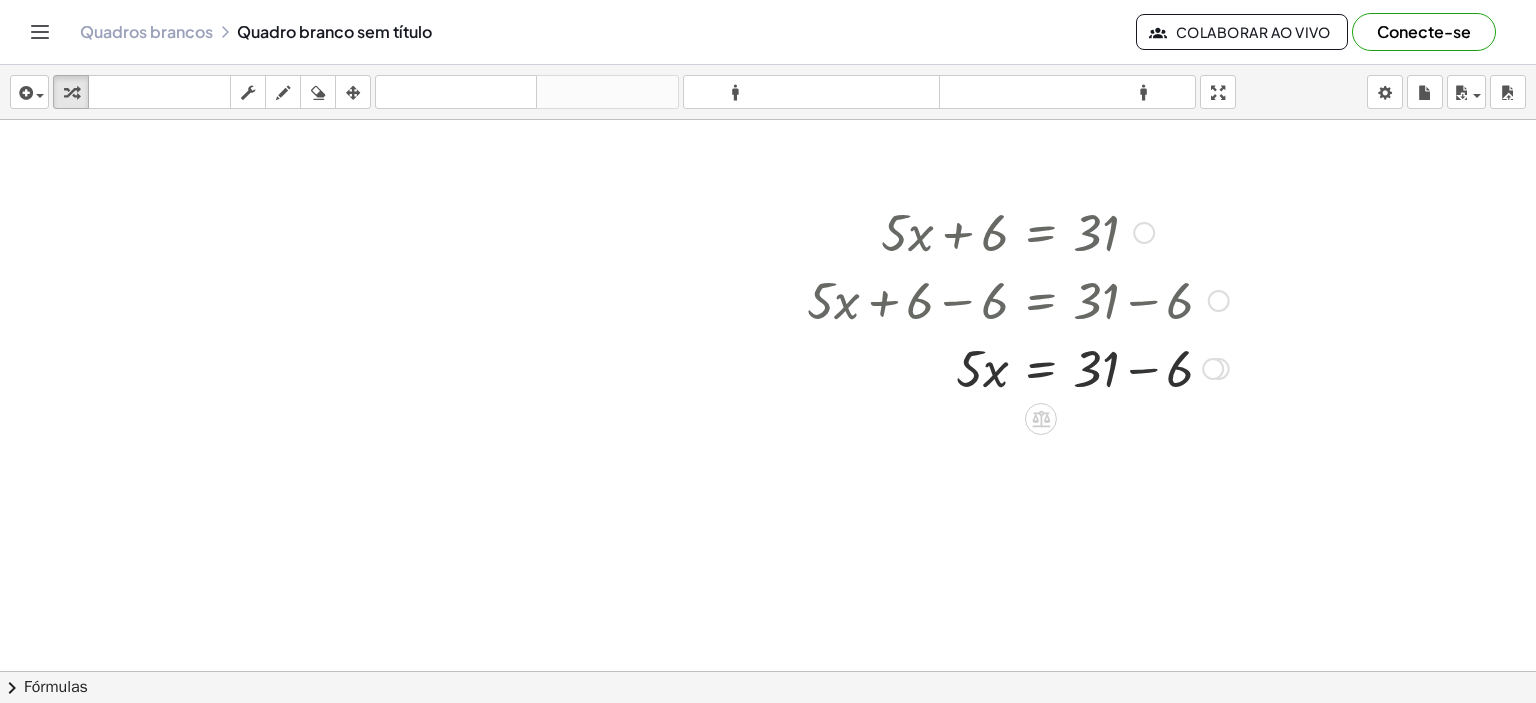 click at bounding box center [1018, 367] 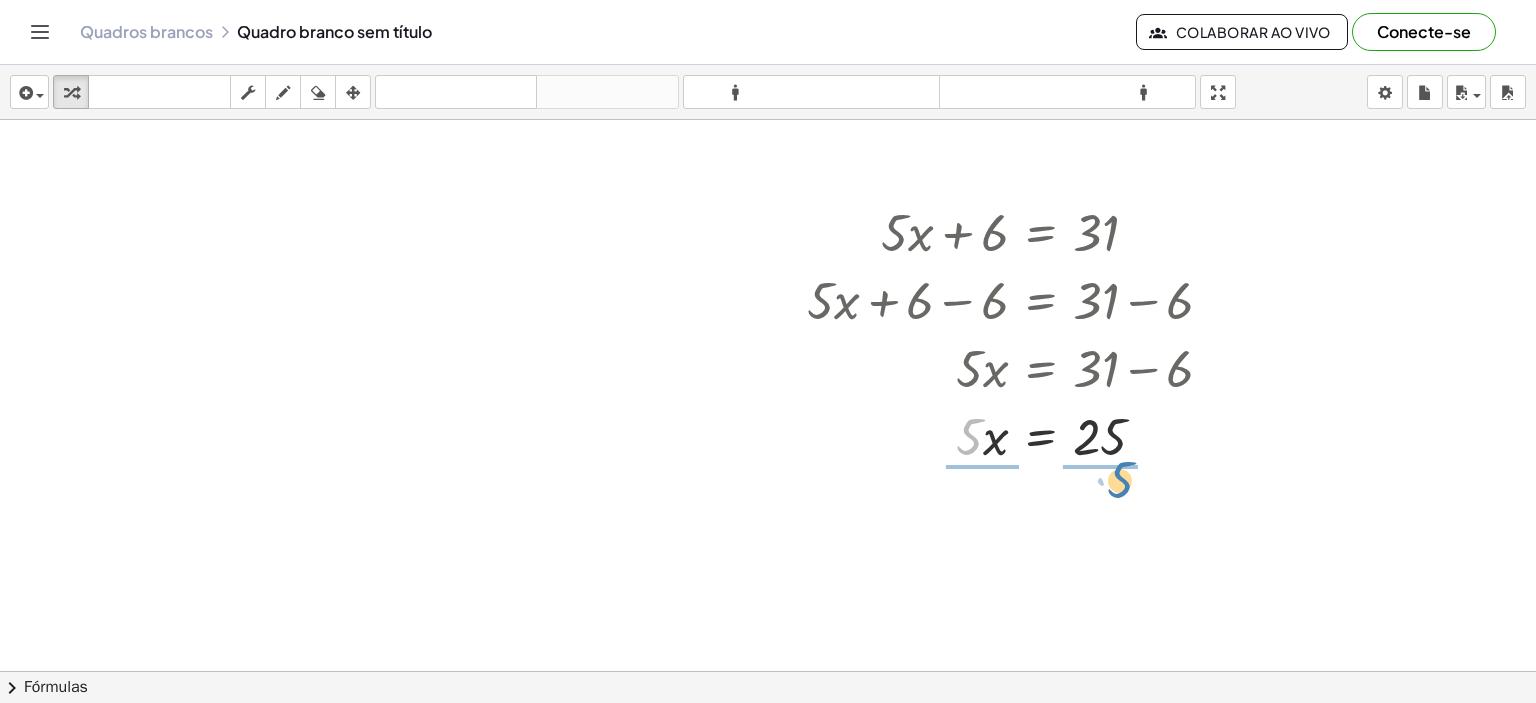 drag, startPoint x: 980, startPoint y: 437, endPoint x: 1116, endPoint y: 444, distance: 136.18002 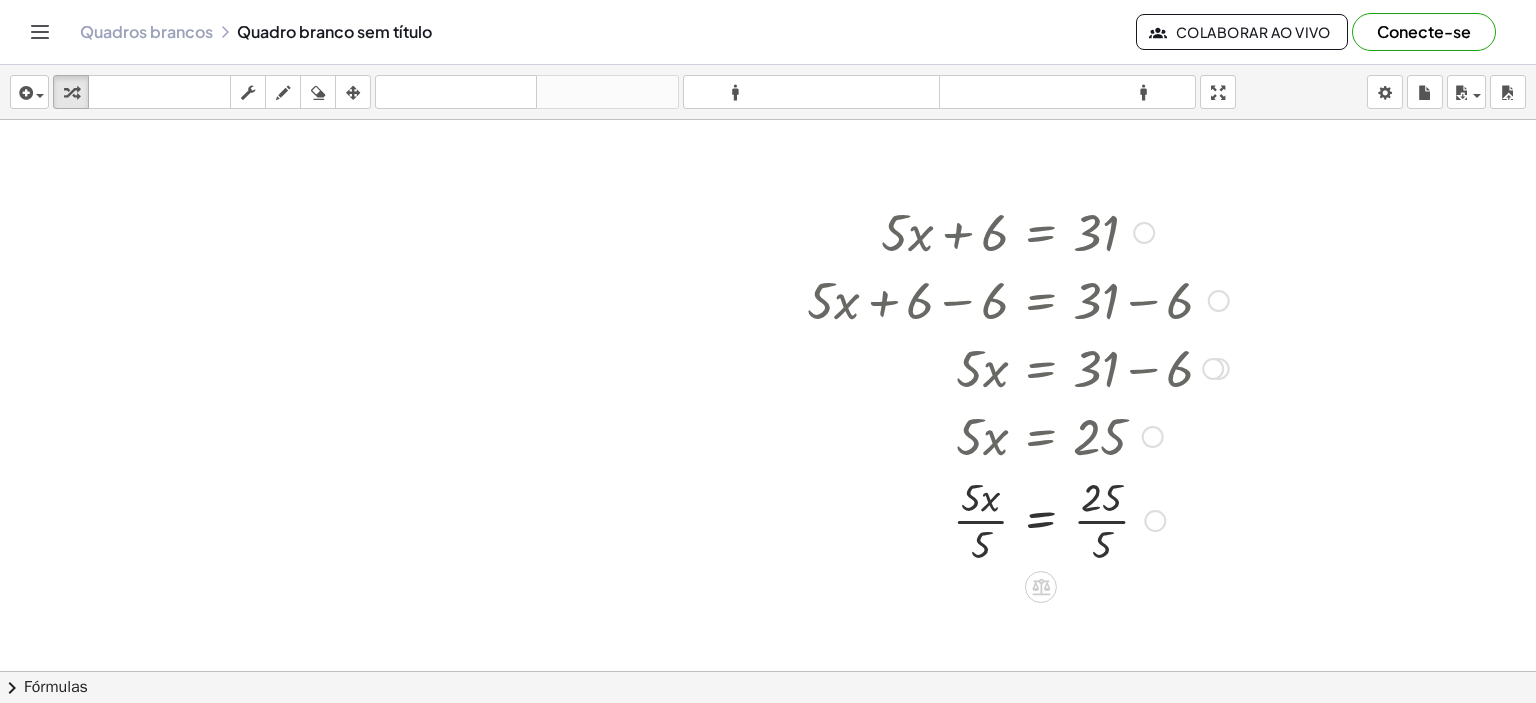 click at bounding box center [1018, 519] 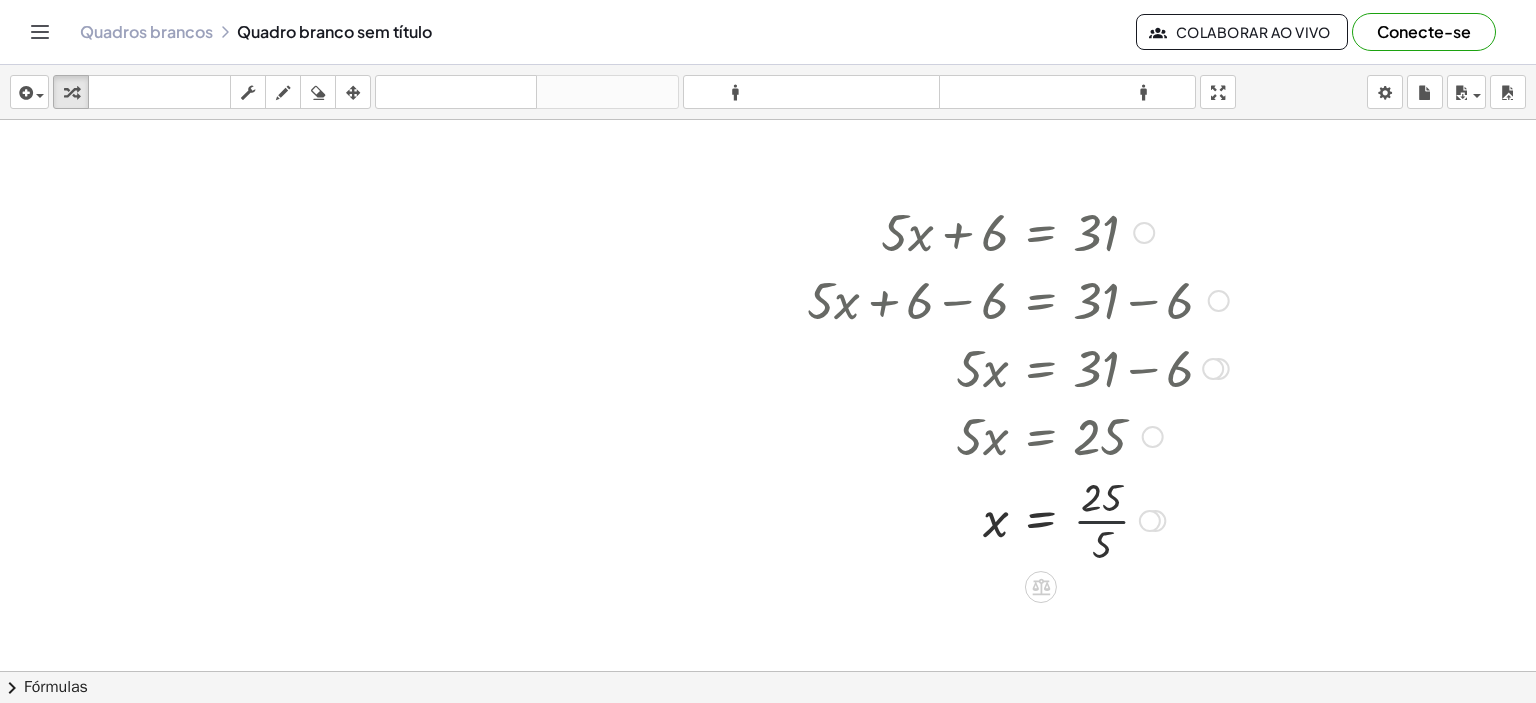 click at bounding box center [1018, 519] 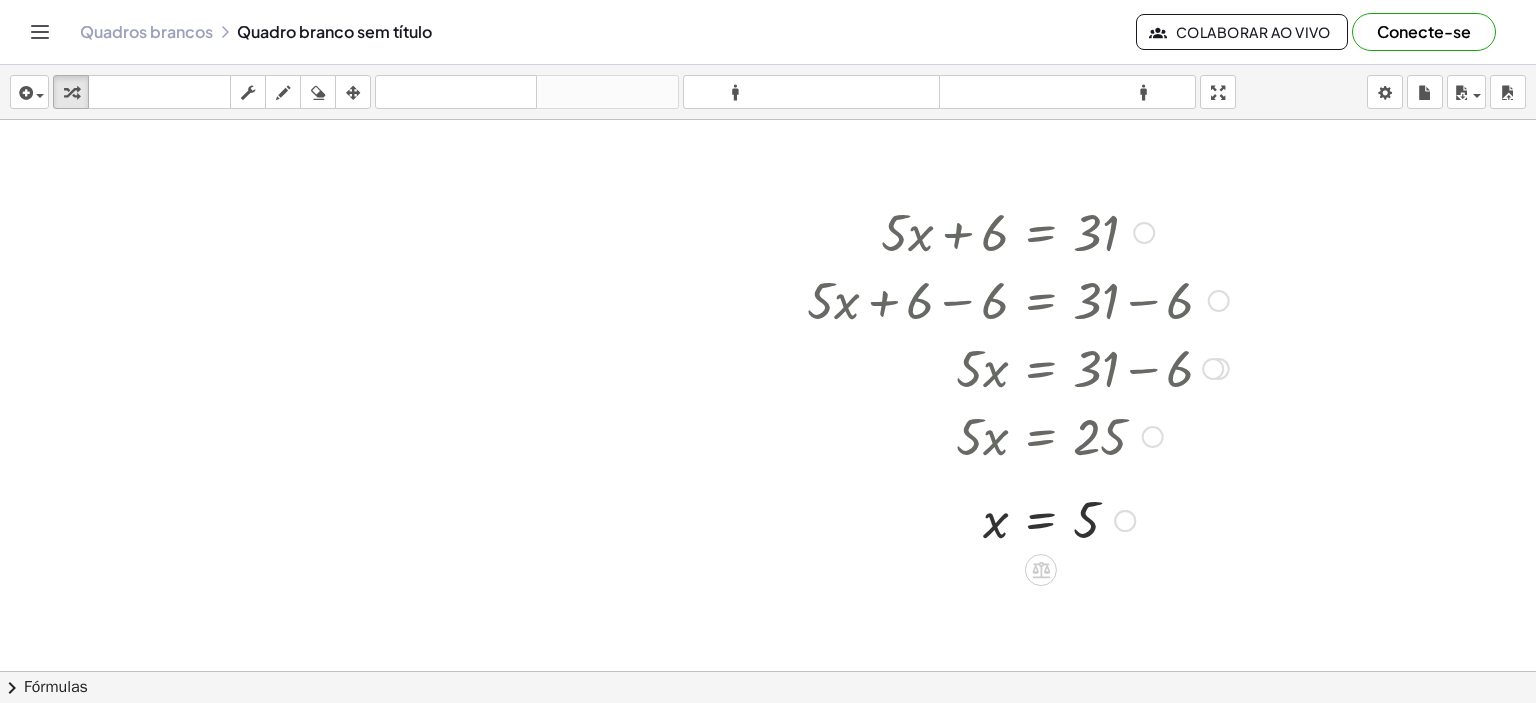 drag, startPoint x: 1097, startPoint y: 446, endPoint x: 972, endPoint y: 454, distance: 125.25574 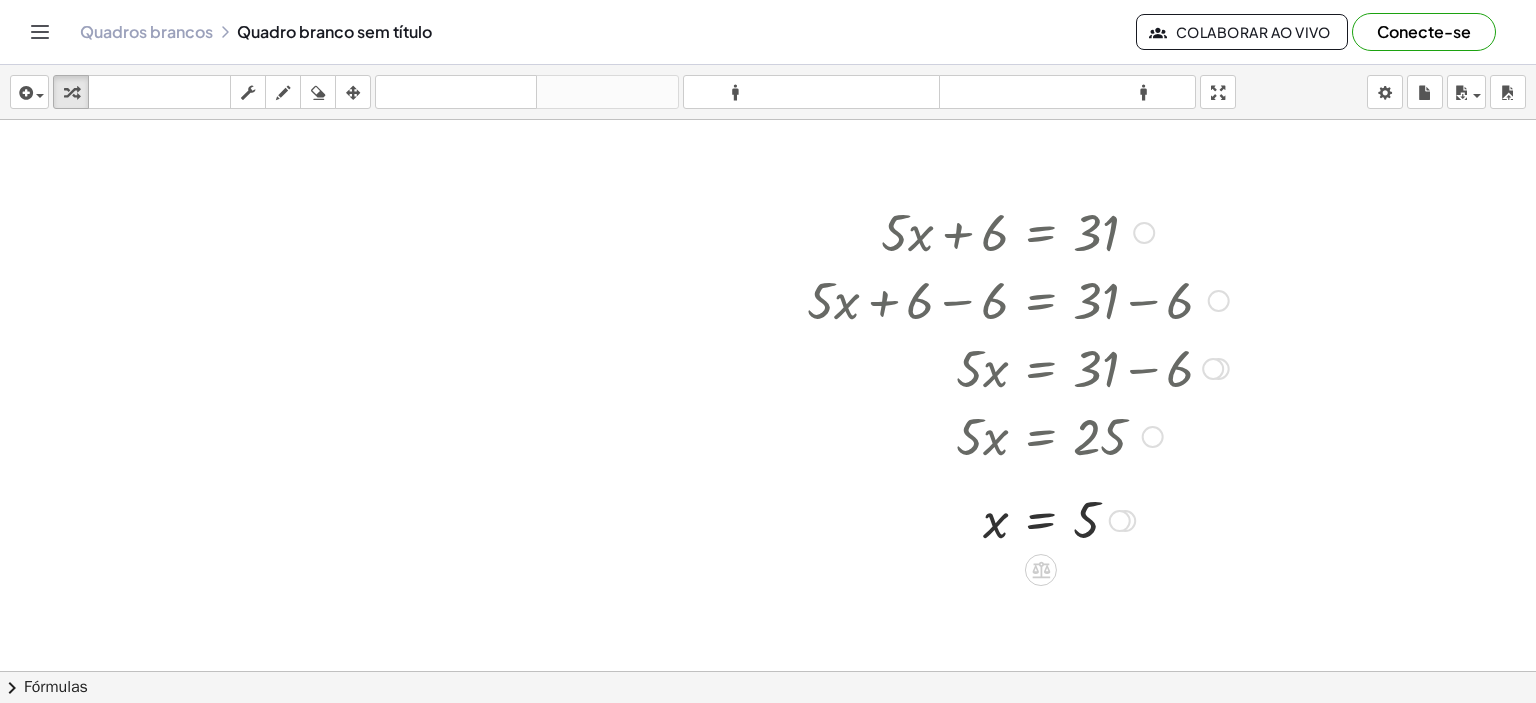 drag, startPoint x: 1160, startPoint y: 303, endPoint x: 1024, endPoint y: 557, distance: 288.11804 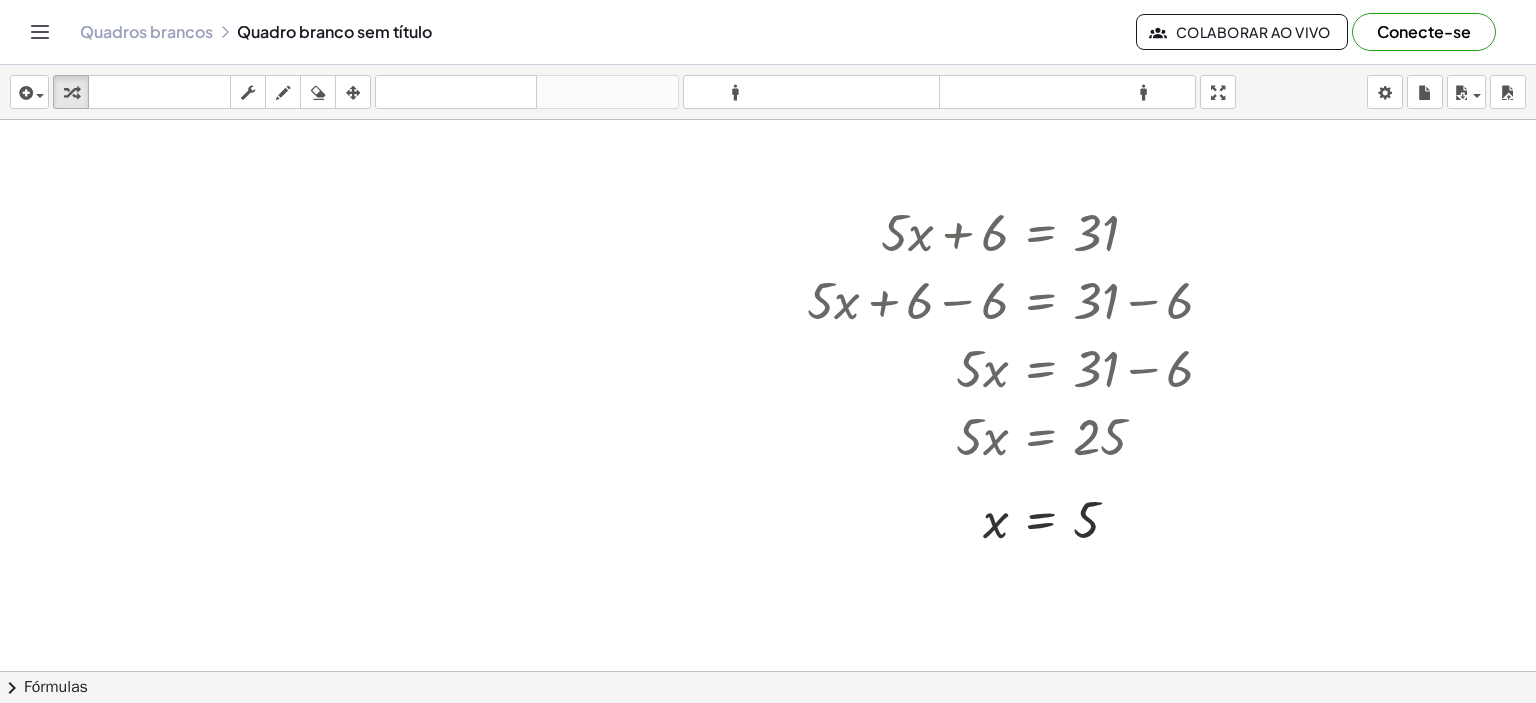 drag, startPoint x: 843, startPoint y: 585, endPoint x: 823, endPoint y: 587, distance: 20.09975 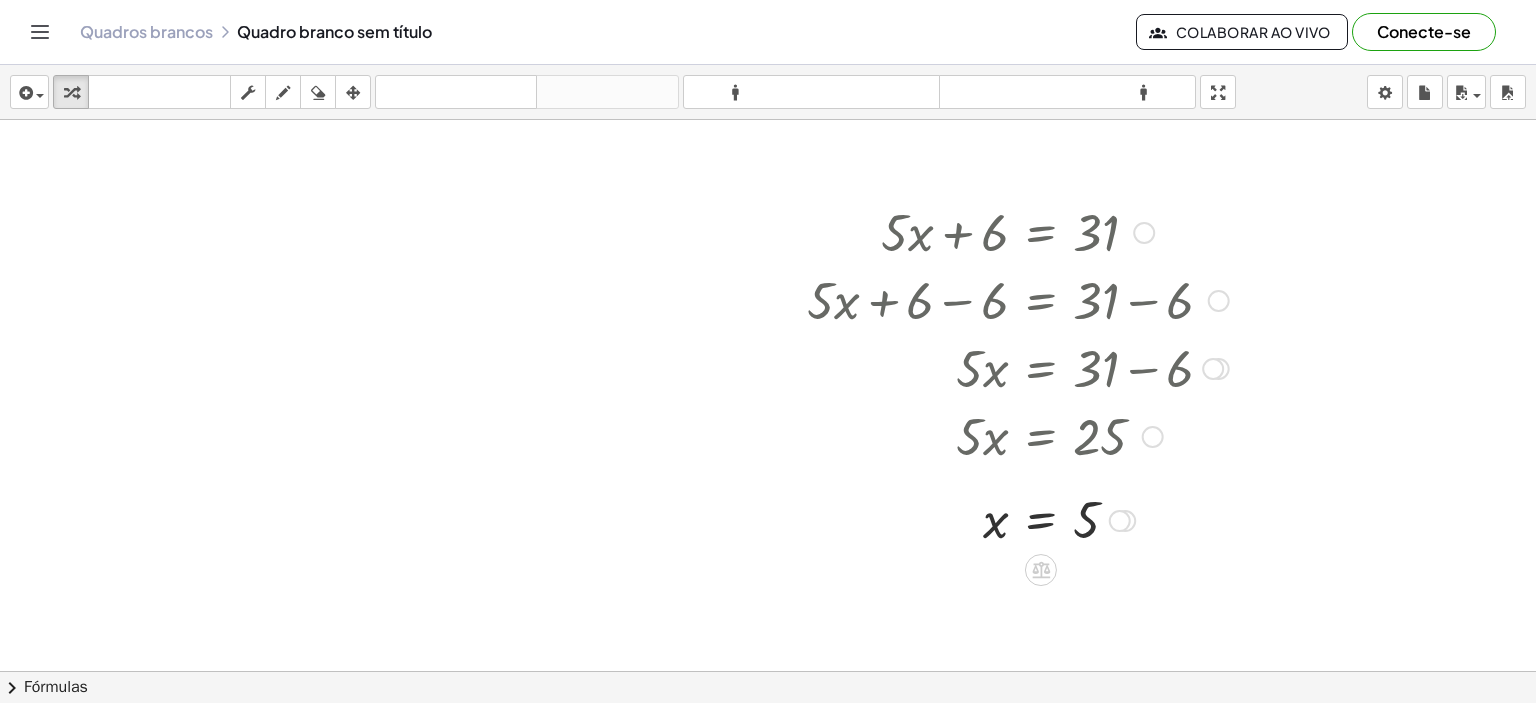 drag, startPoint x: 760, startPoint y: 532, endPoint x: 1158, endPoint y: 213, distance: 510.06372 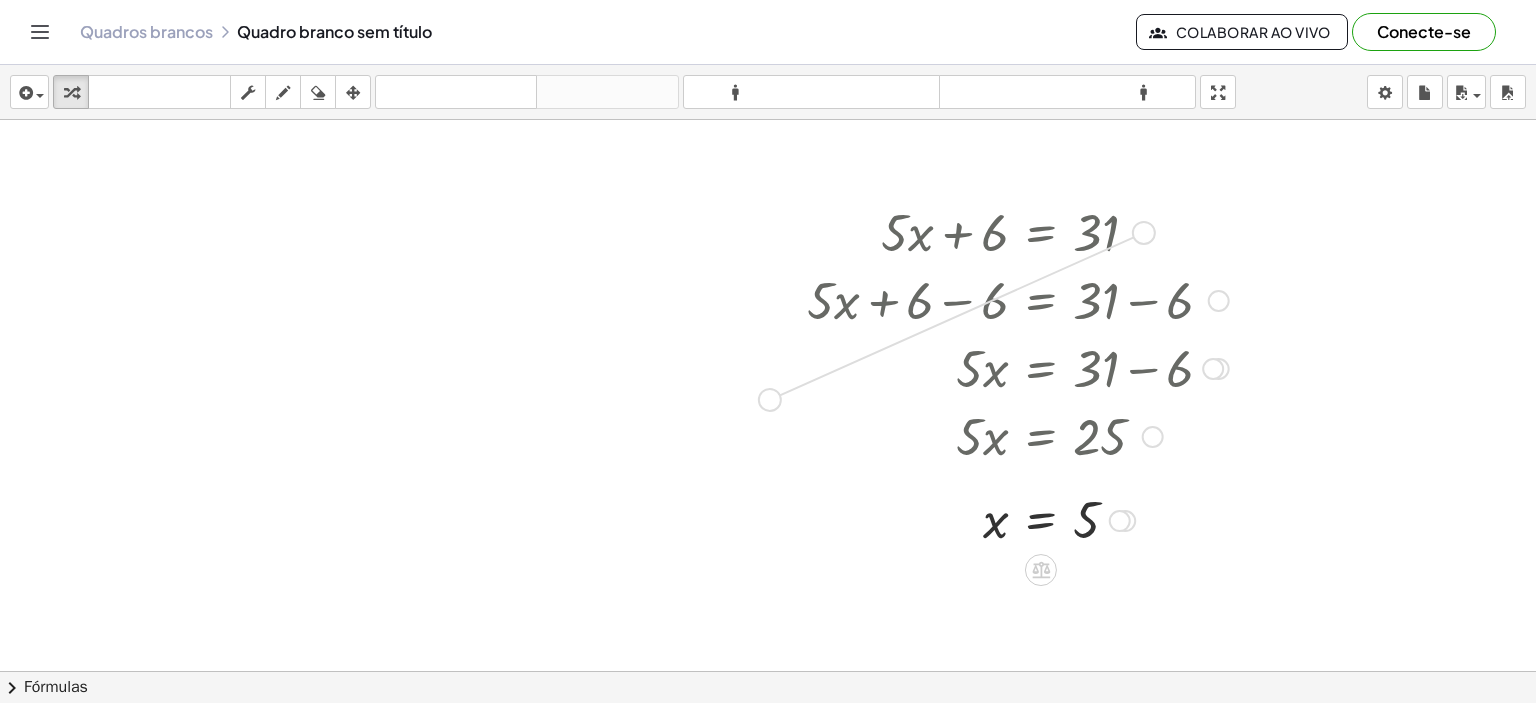 drag, startPoint x: 1141, startPoint y: 229, endPoint x: 746, endPoint y: 248, distance: 395.4567 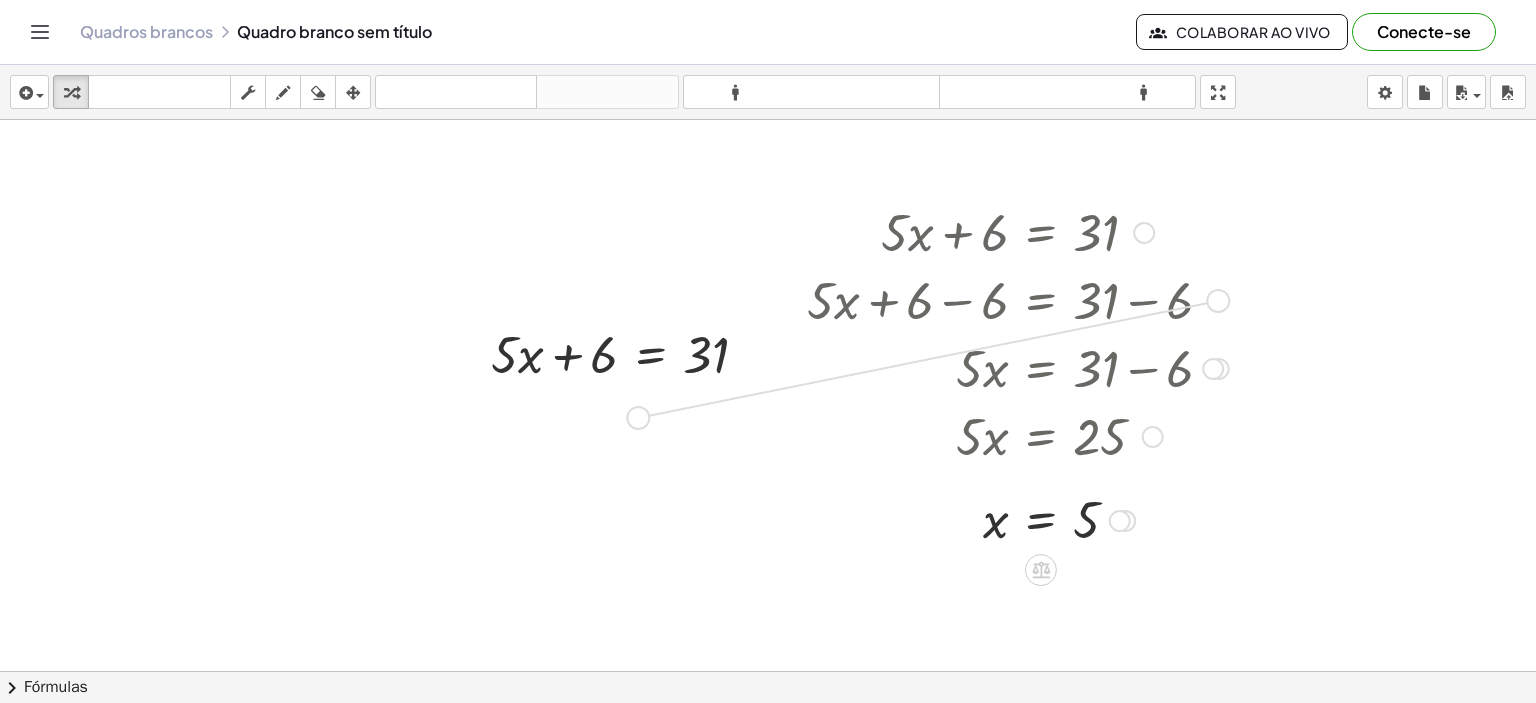 drag, startPoint x: 1210, startPoint y: 295, endPoint x: 587, endPoint y: 413, distance: 634.0765 